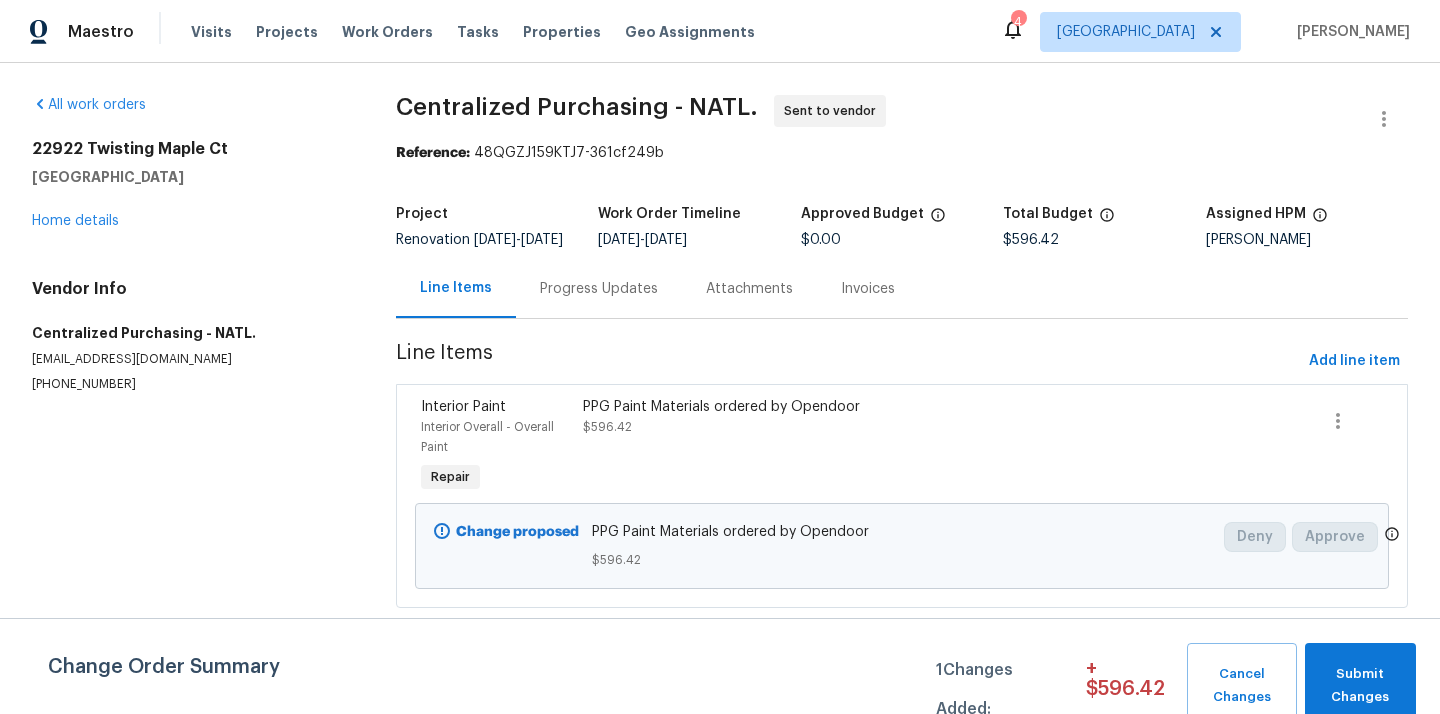 scroll, scrollTop: 0, scrollLeft: 0, axis: both 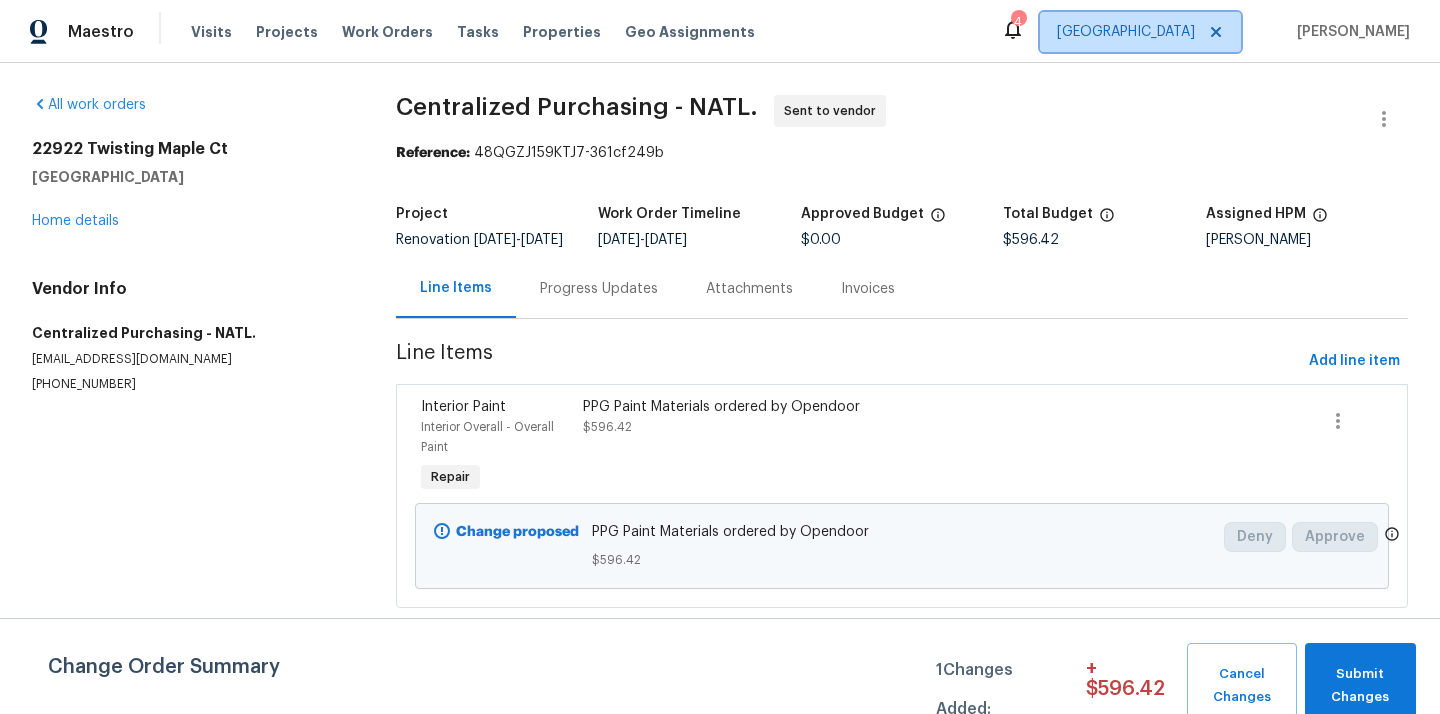 click on "[GEOGRAPHIC_DATA]" at bounding box center [1126, 32] 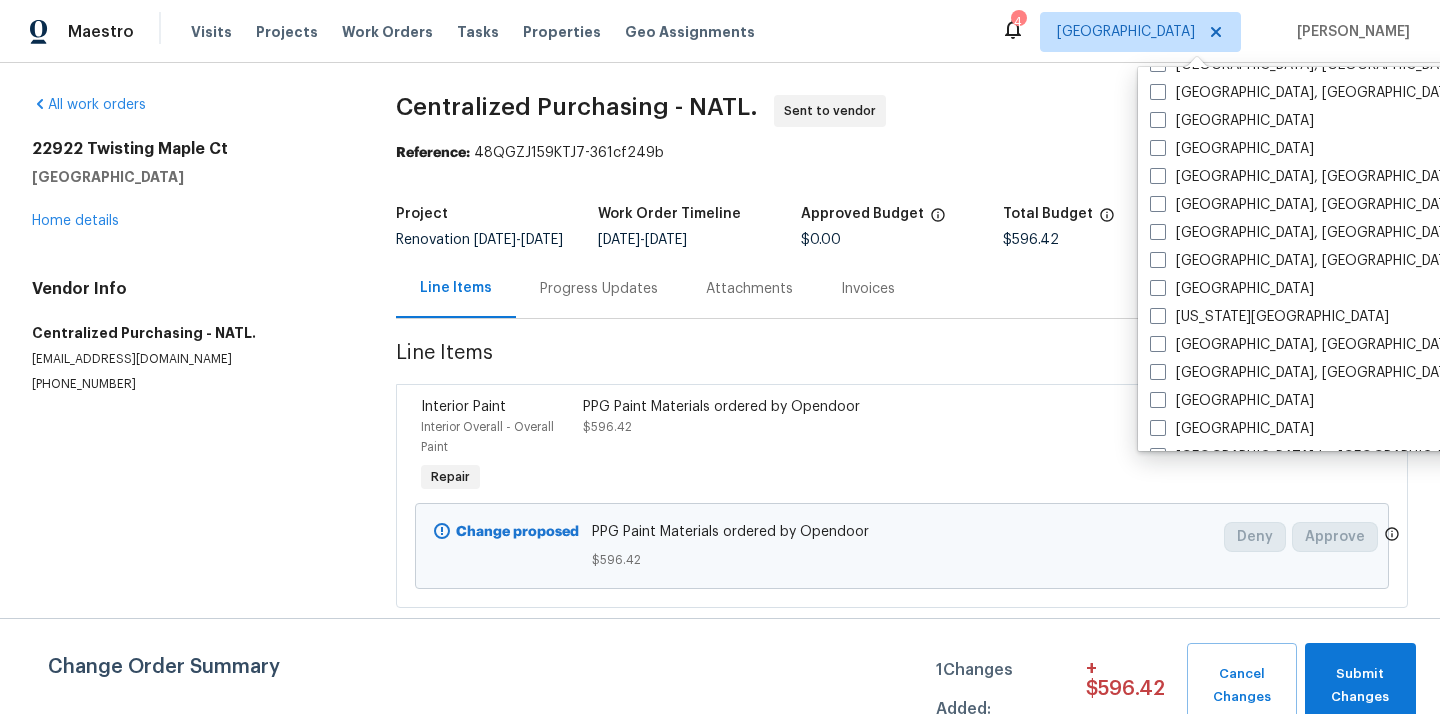 scroll, scrollTop: 1340, scrollLeft: 0, axis: vertical 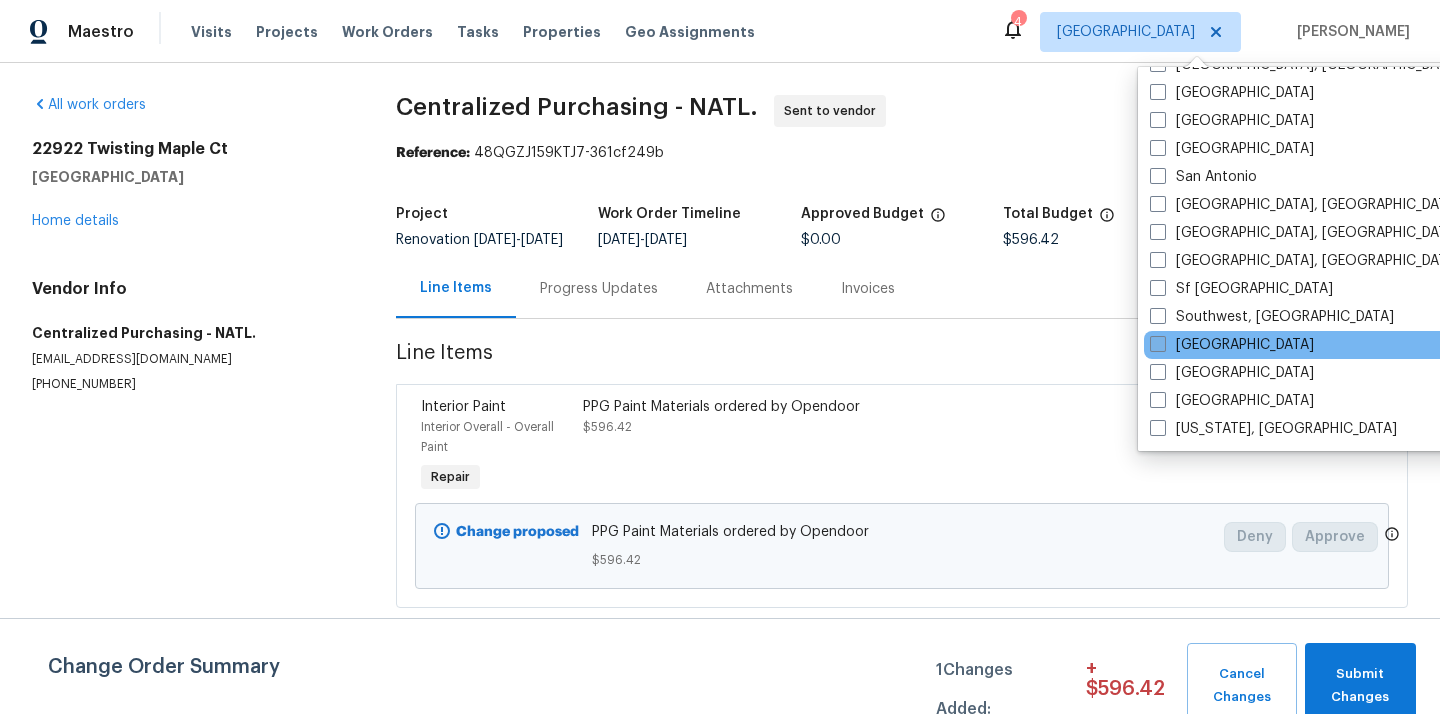 click on "[GEOGRAPHIC_DATA]" at bounding box center (1232, 345) 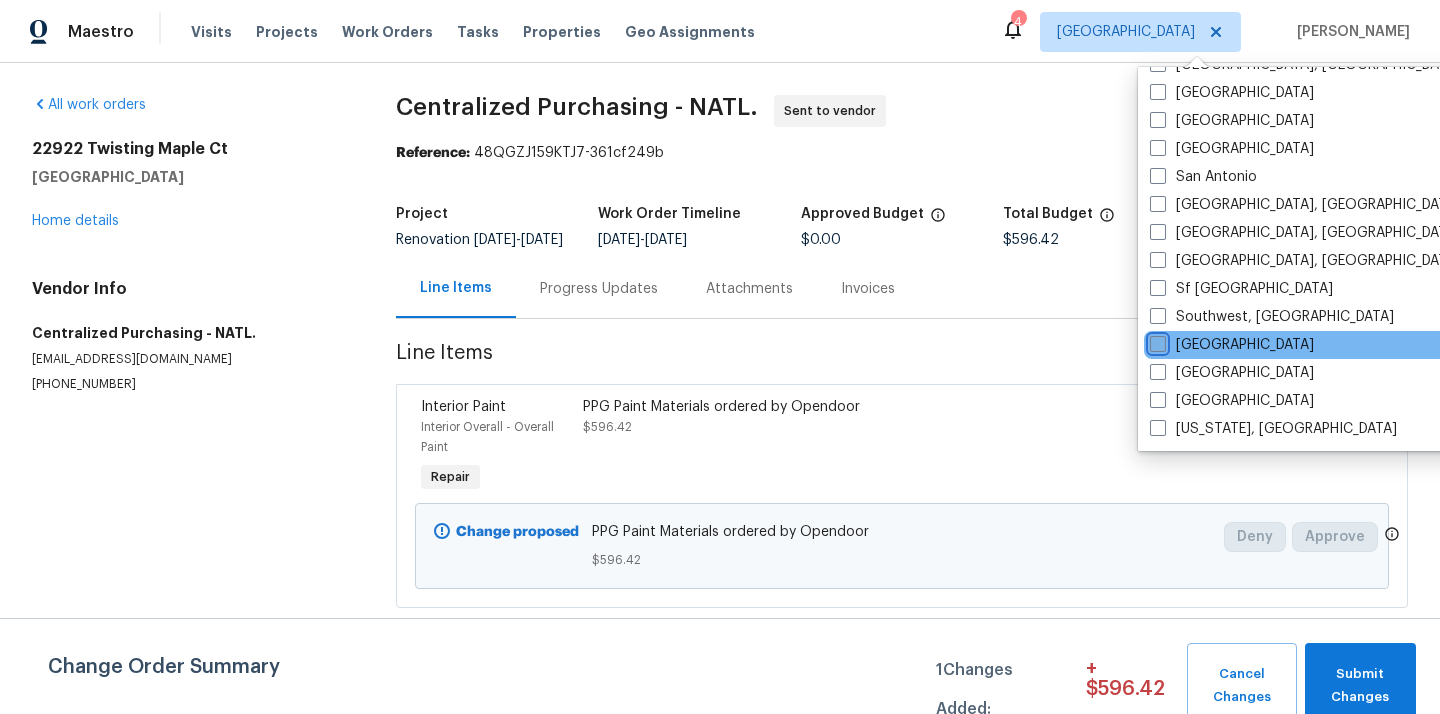 click on "[GEOGRAPHIC_DATA]" at bounding box center [1156, 341] 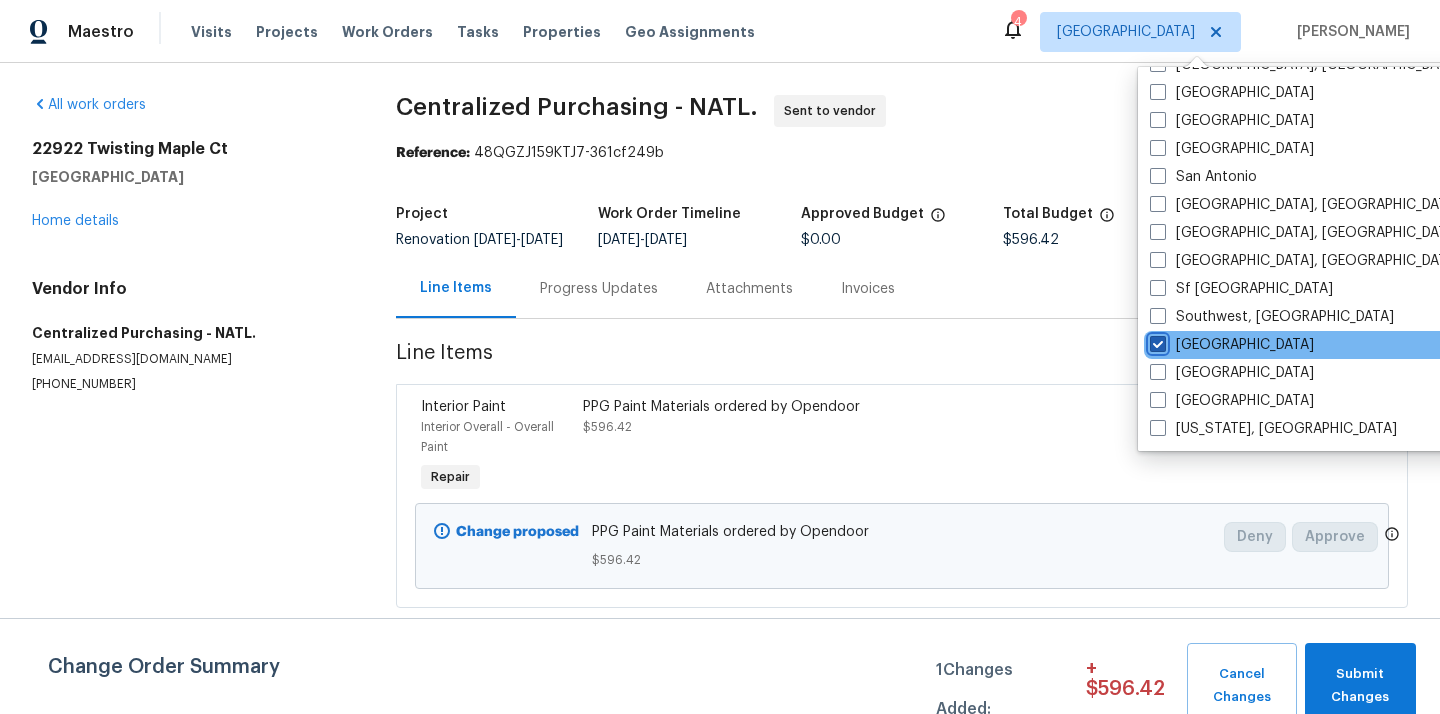 checkbox on "true" 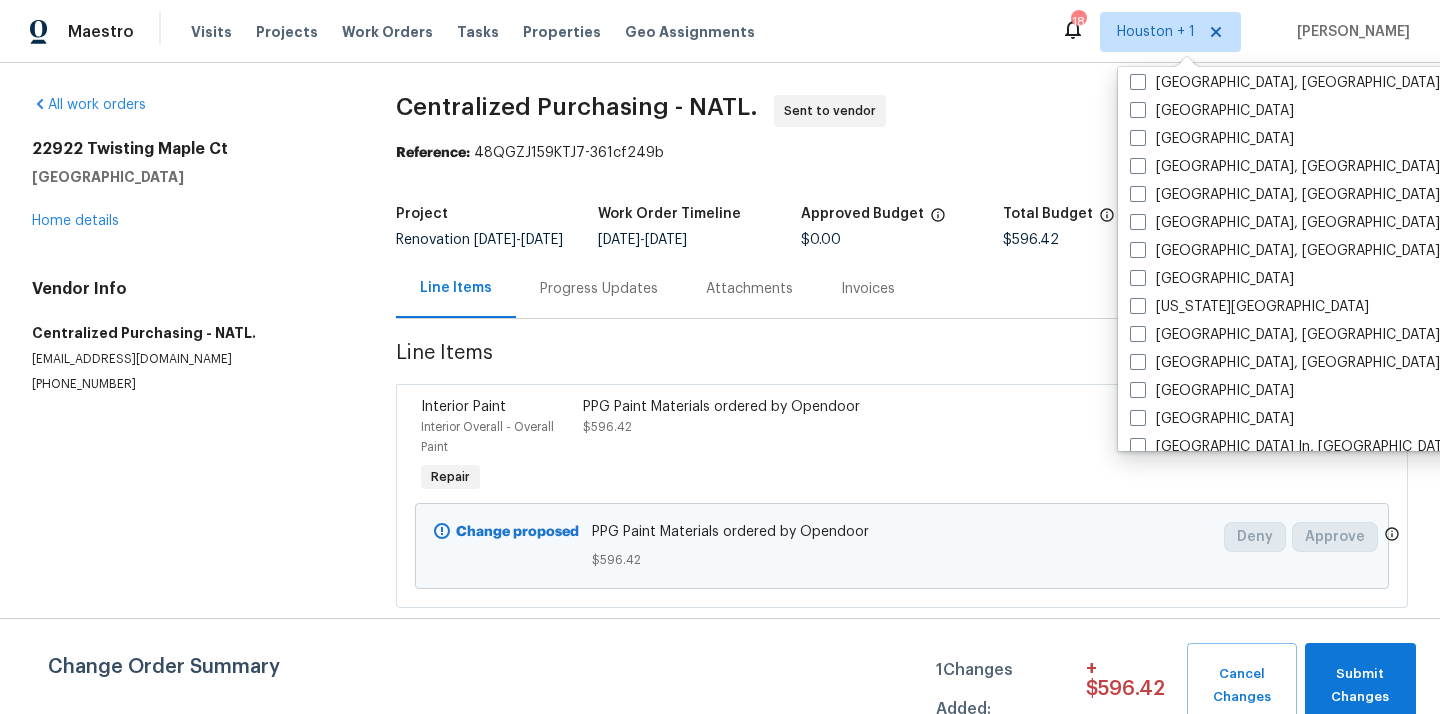 scroll, scrollTop: 0, scrollLeft: 0, axis: both 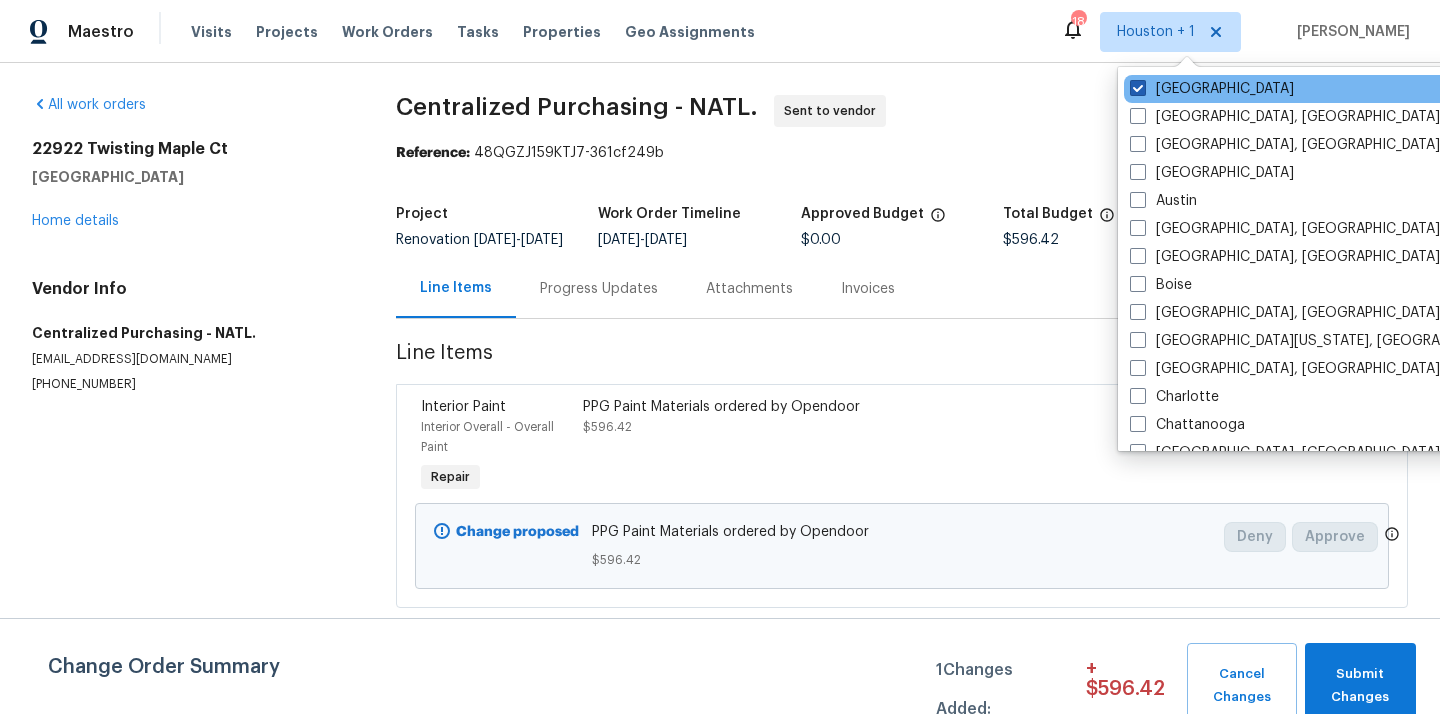 click on "[GEOGRAPHIC_DATA]" at bounding box center [1212, 89] 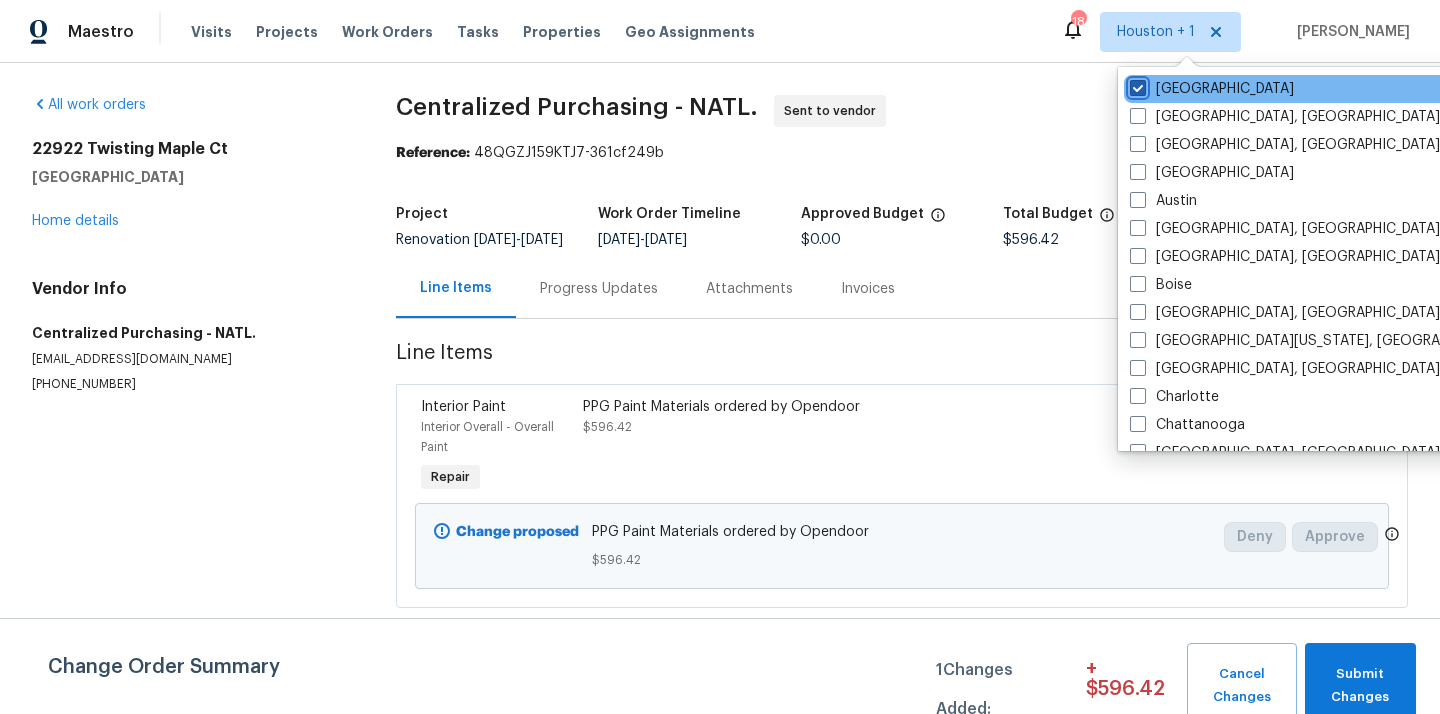click on "[GEOGRAPHIC_DATA]" at bounding box center (1136, 85) 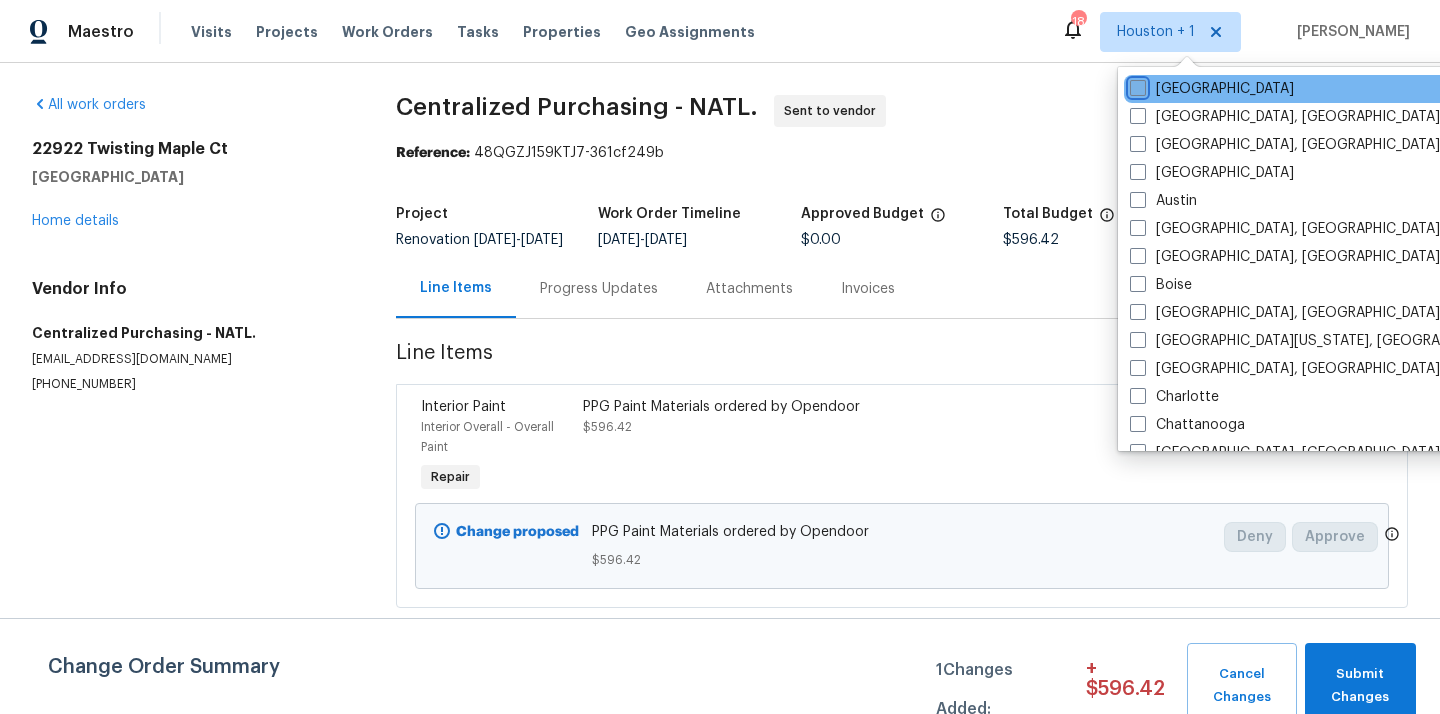 checkbox on "false" 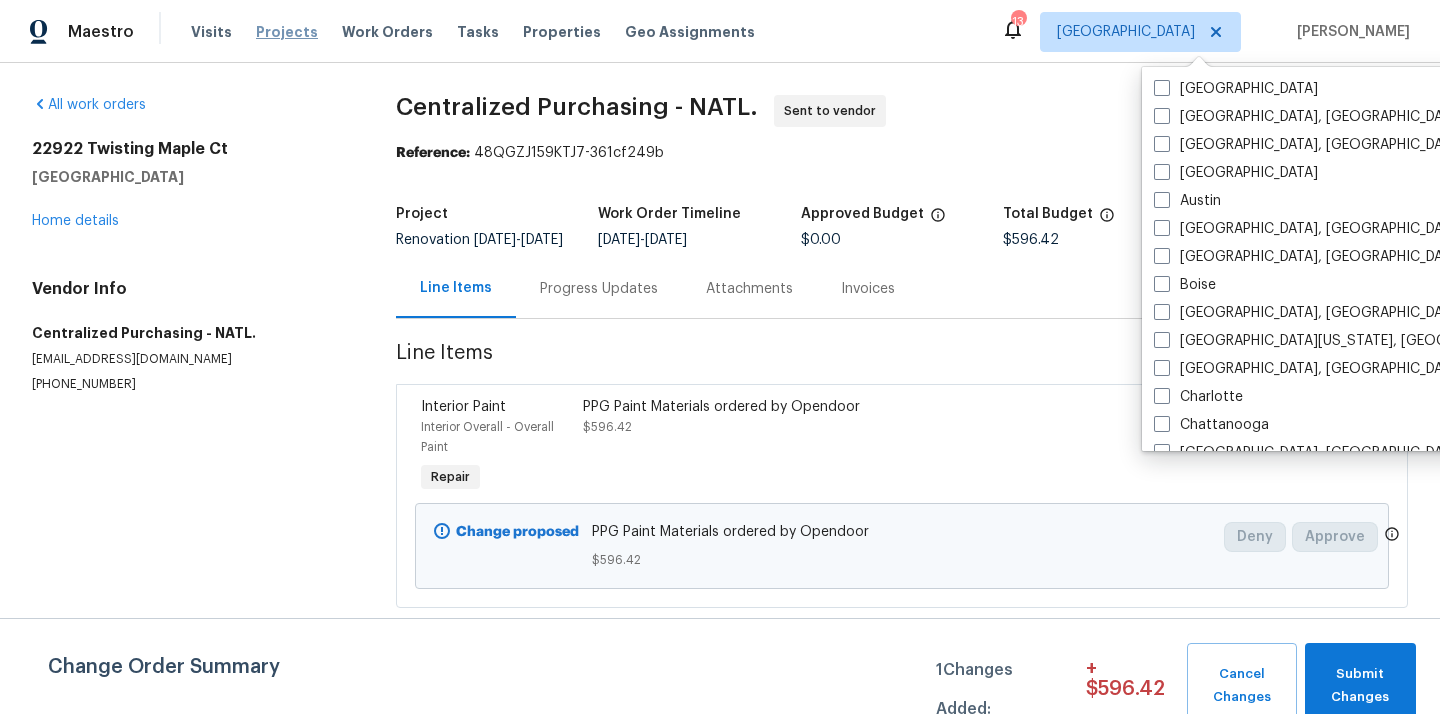 click on "Projects" at bounding box center (287, 32) 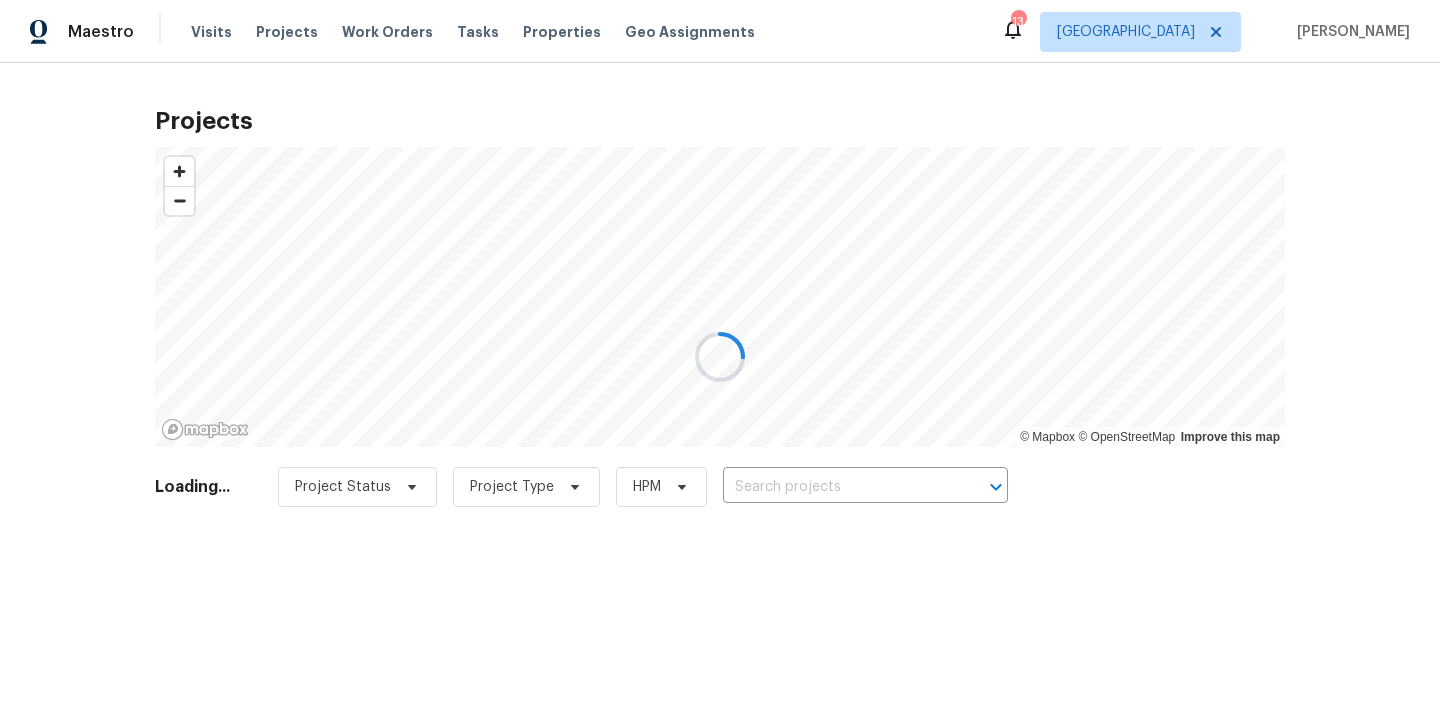 click at bounding box center [720, 357] 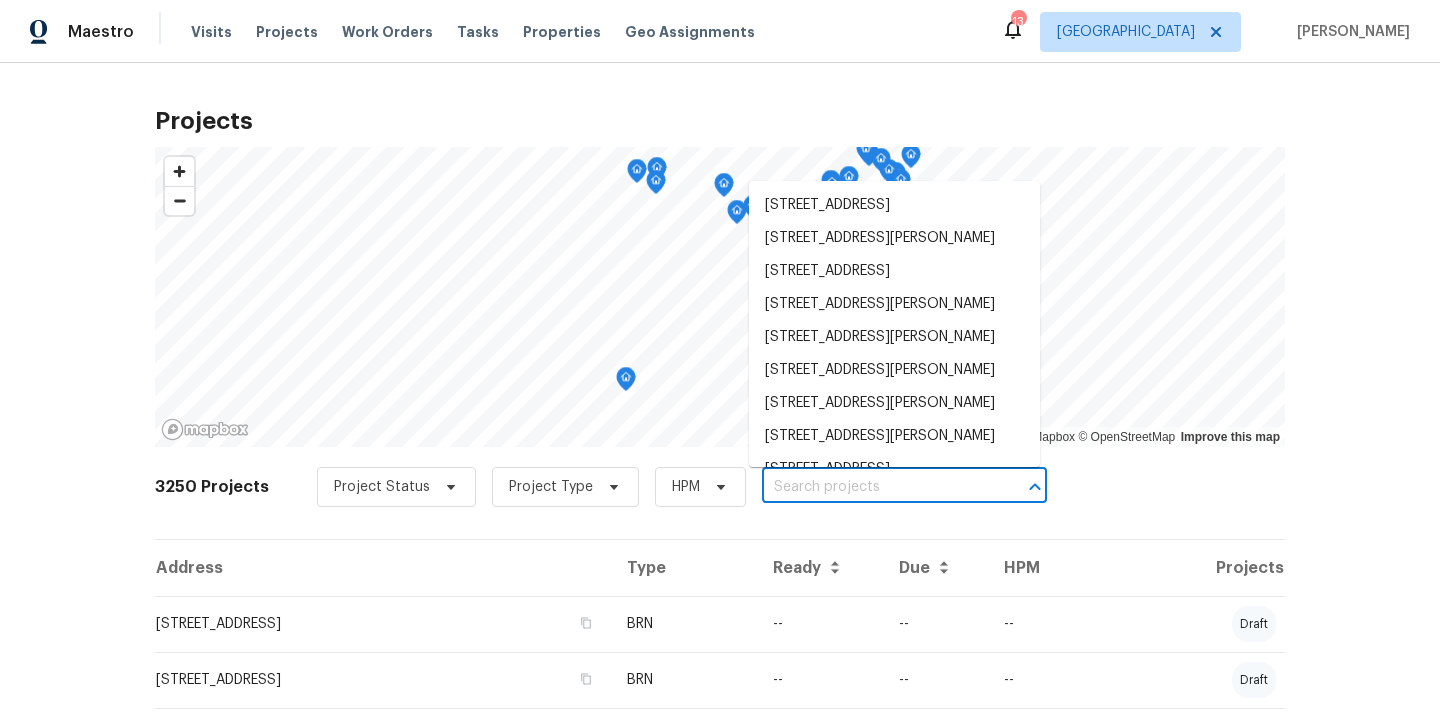 click at bounding box center (876, 487) 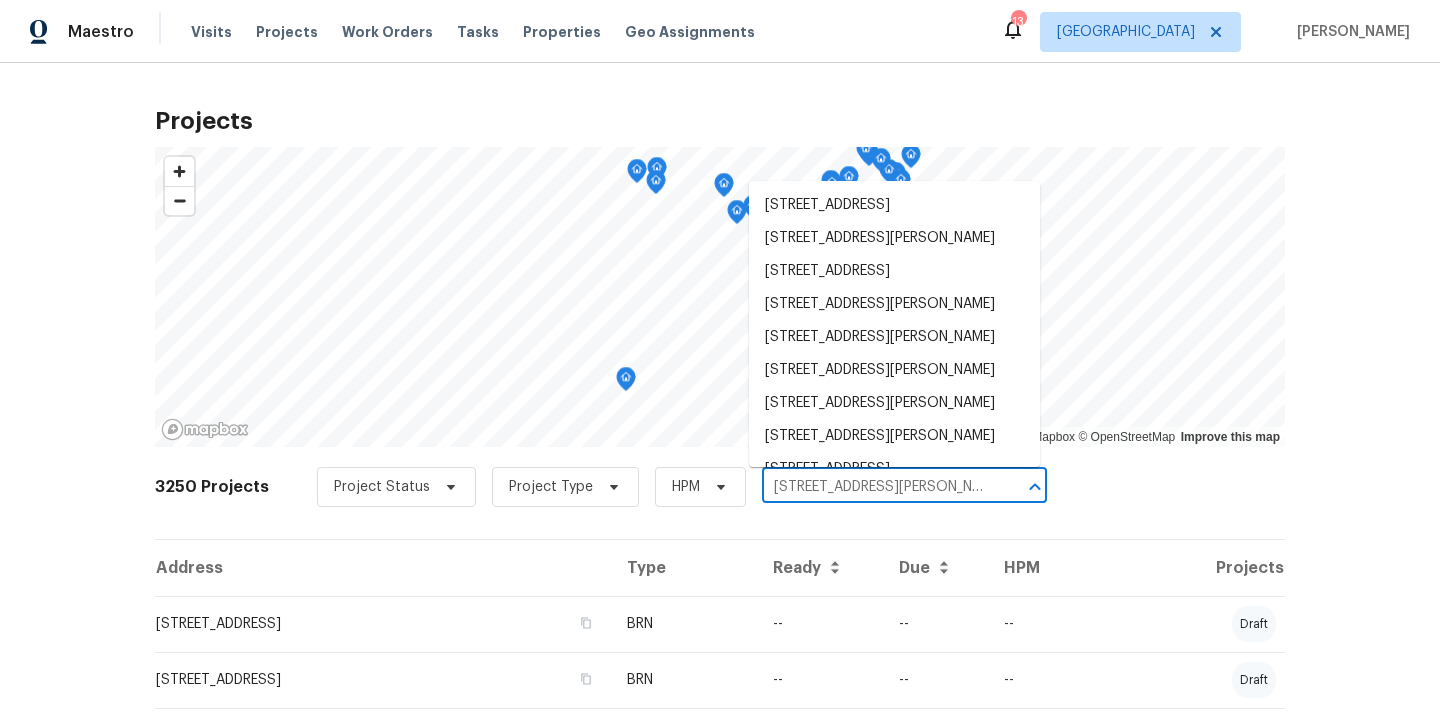 scroll, scrollTop: 0, scrollLeft: 23, axis: horizontal 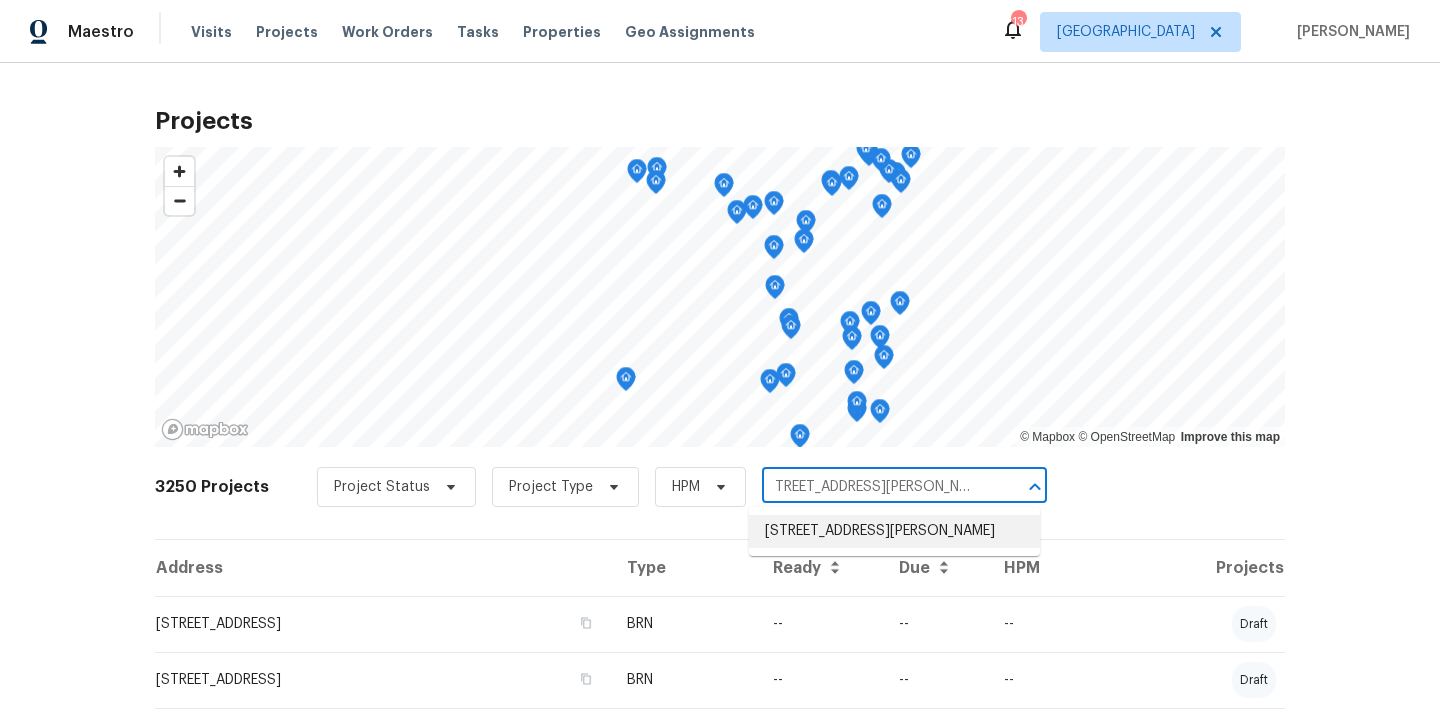 click on "[STREET_ADDRESS][PERSON_NAME]" at bounding box center (894, 531) 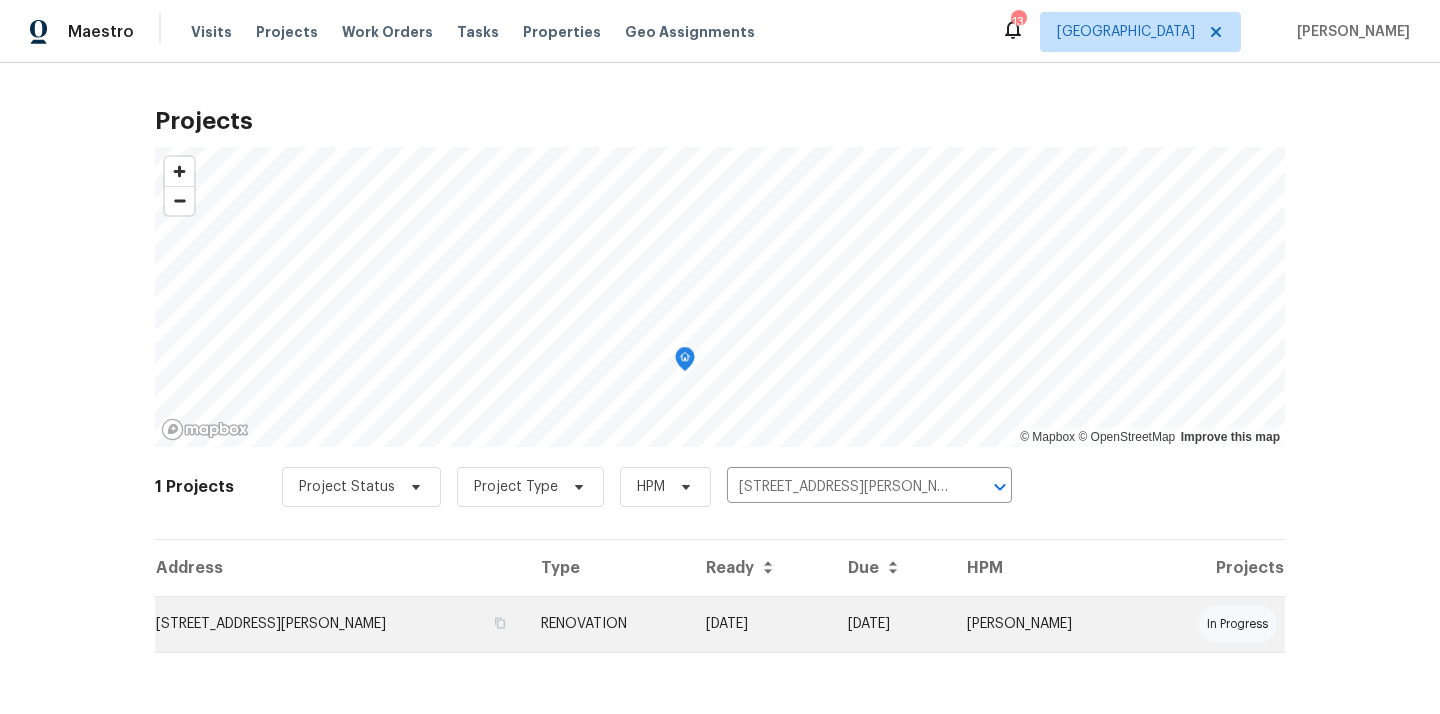 click on "[STREET_ADDRESS][PERSON_NAME]" at bounding box center (340, 624) 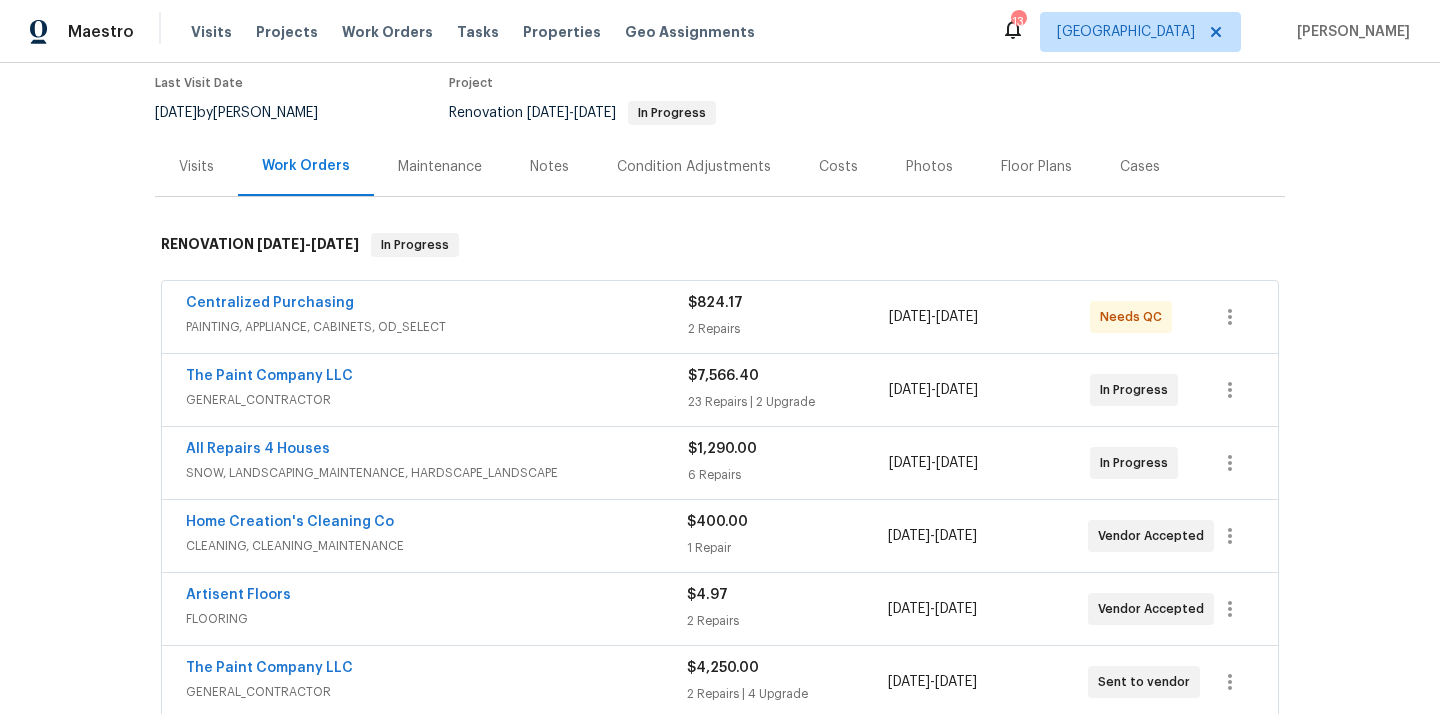 scroll, scrollTop: 223, scrollLeft: 0, axis: vertical 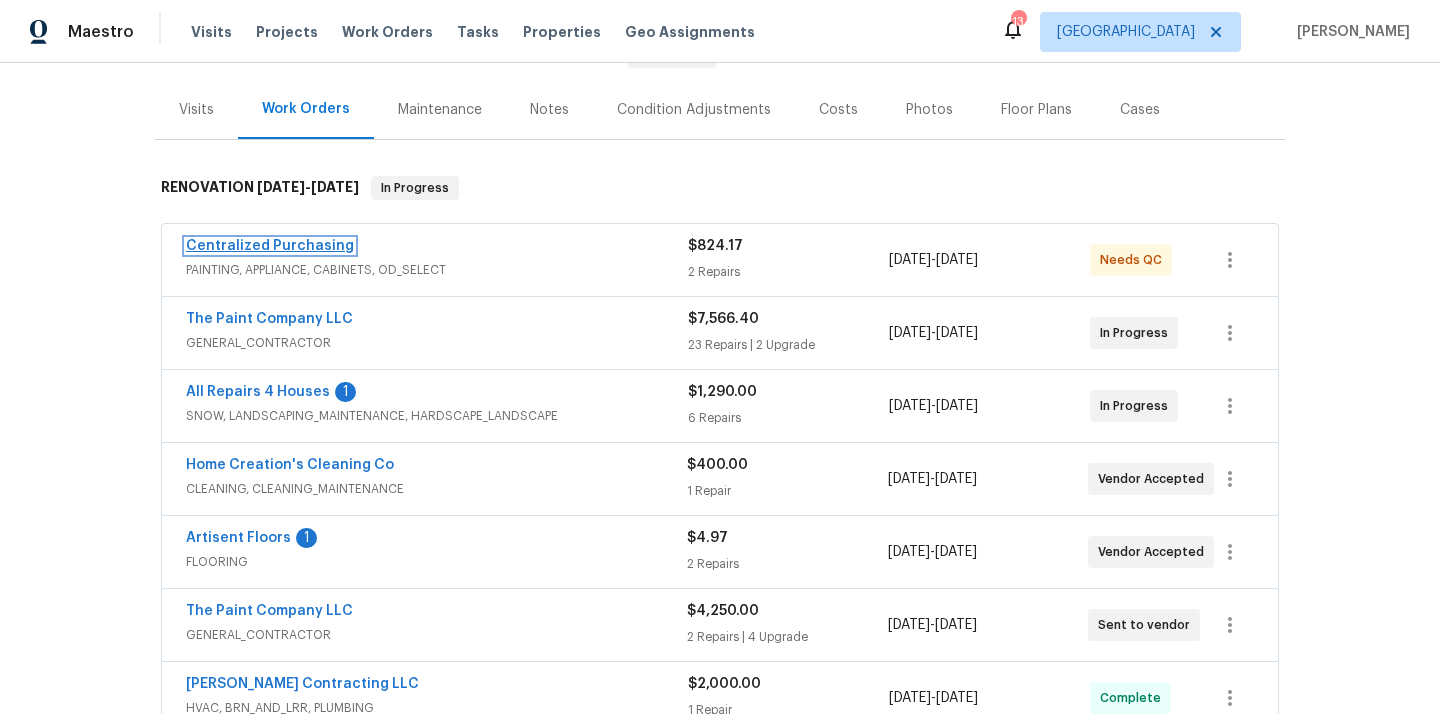 click on "Centralized Purchasing" at bounding box center [270, 246] 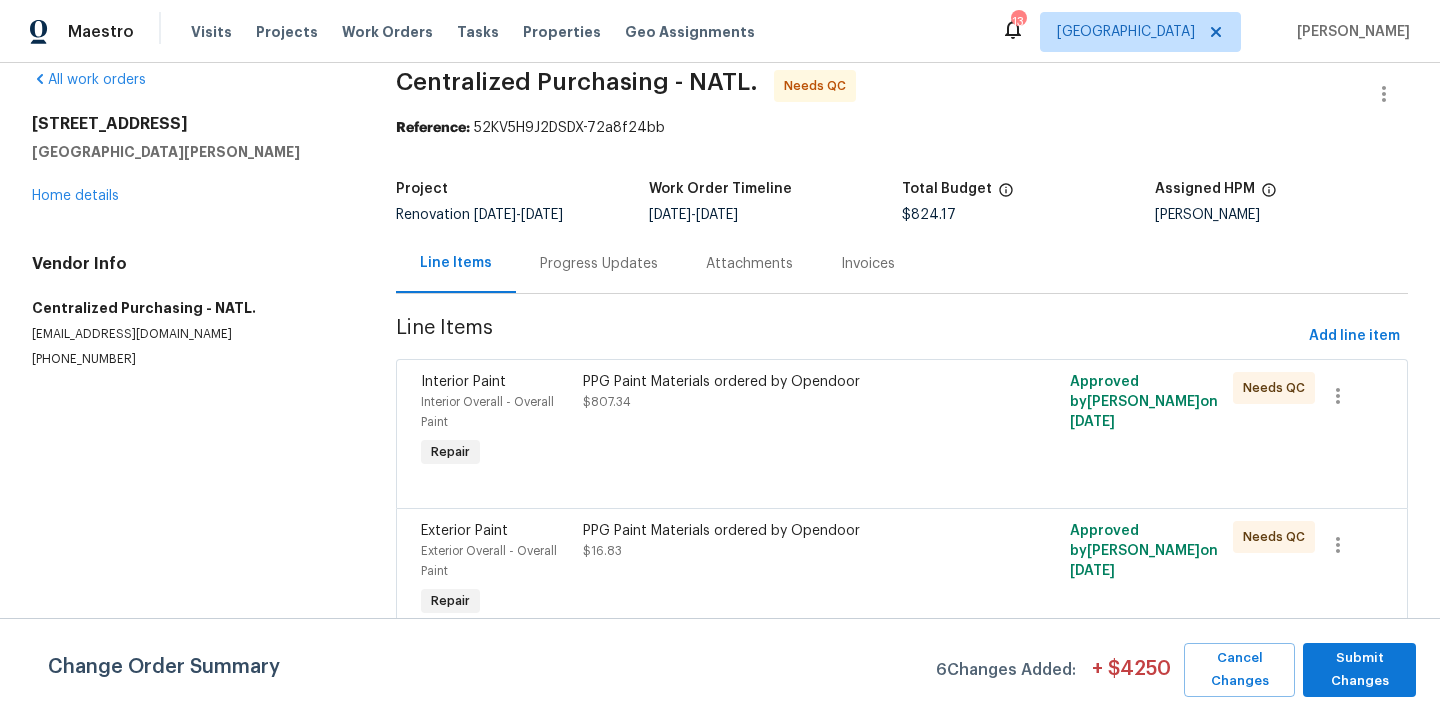 scroll, scrollTop: 0, scrollLeft: 0, axis: both 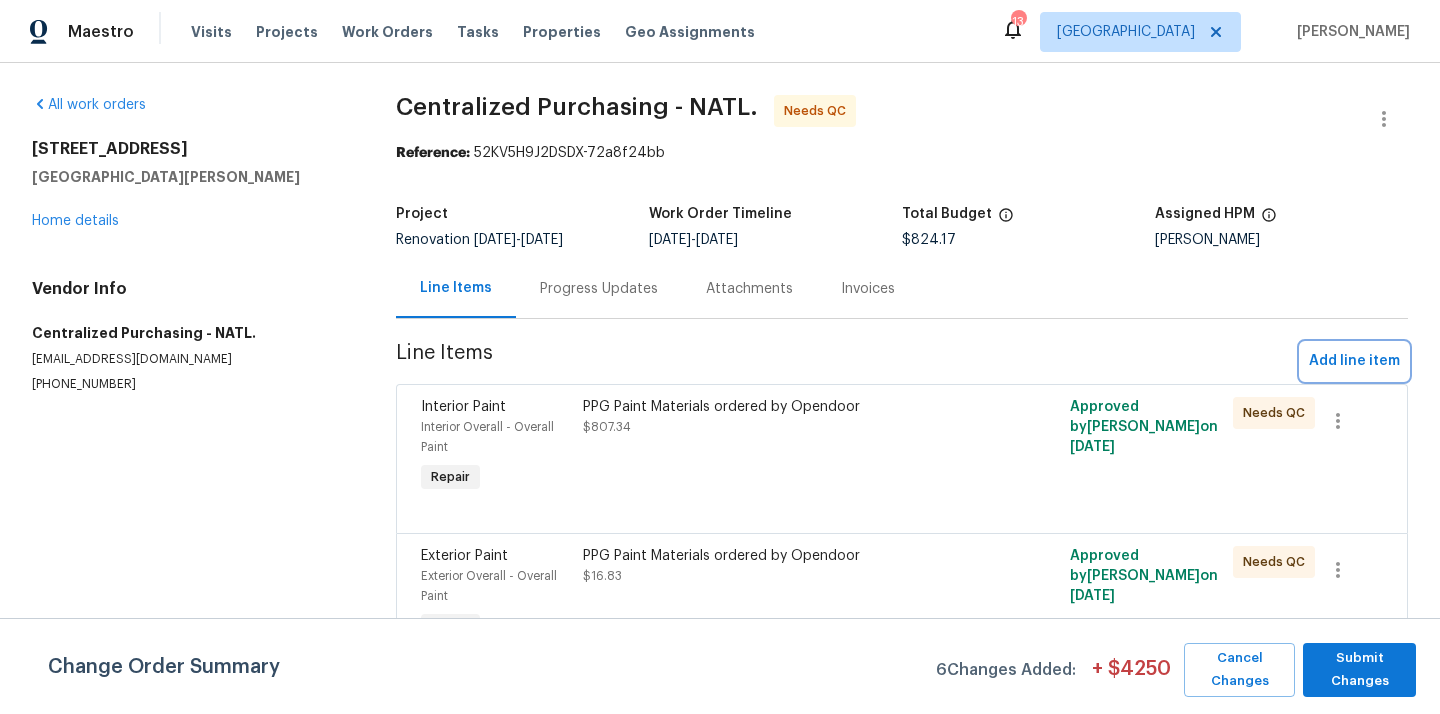 click on "Add line item" at bounding box center (1354, 361) 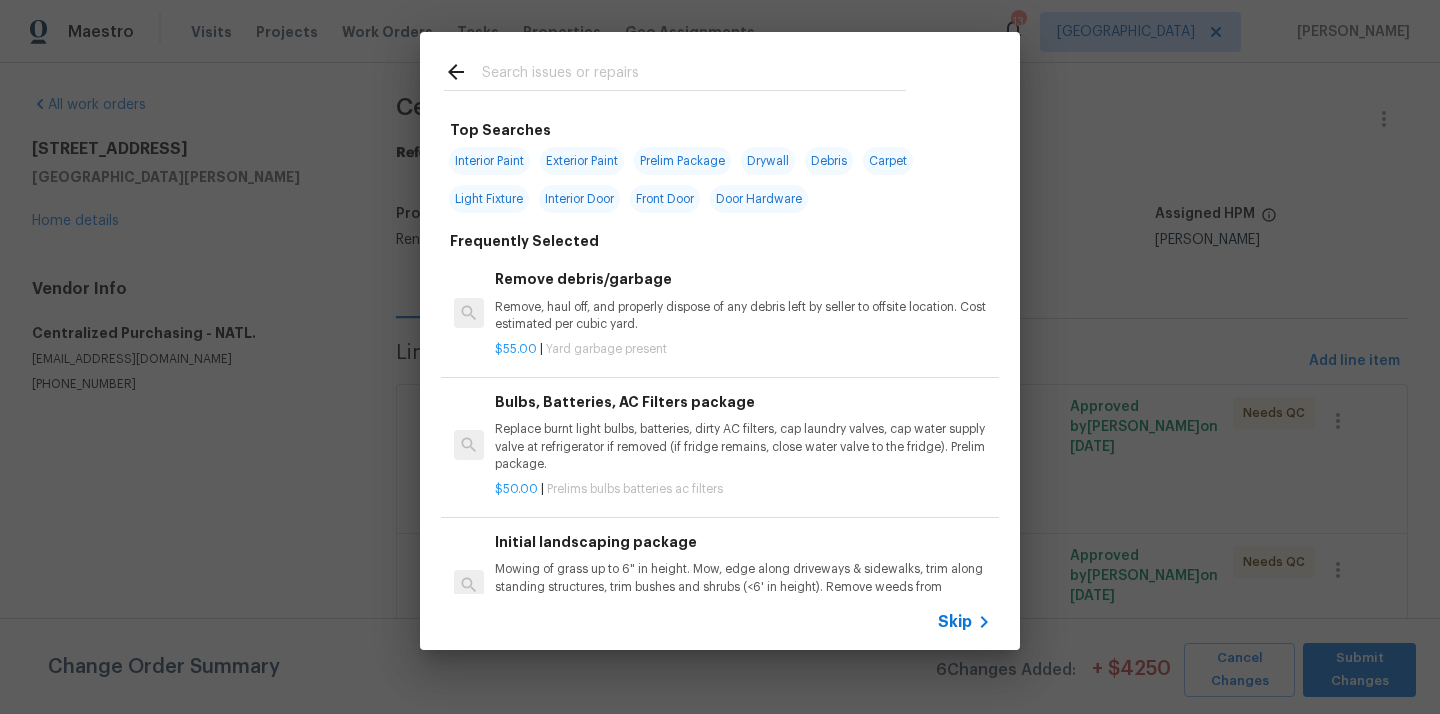 click at bounding box center [694, 75] 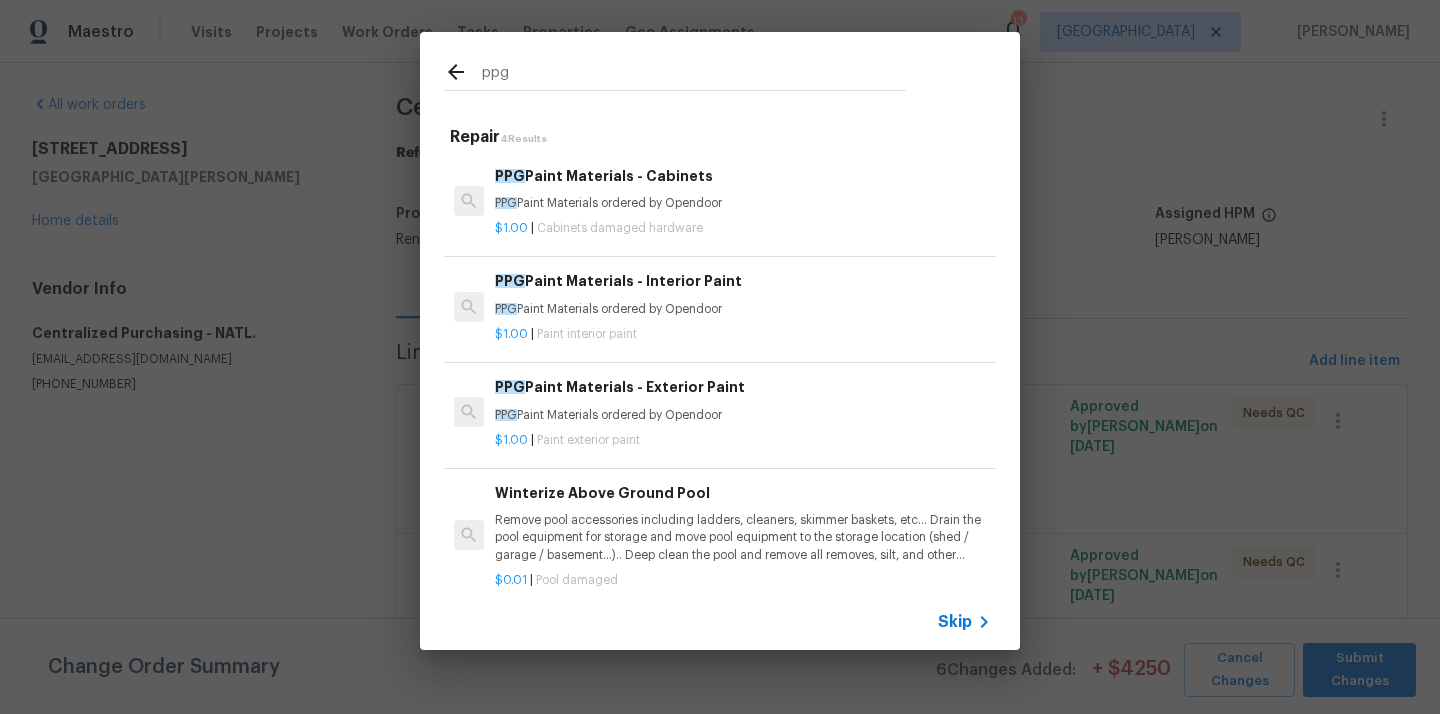 type on "ppg" 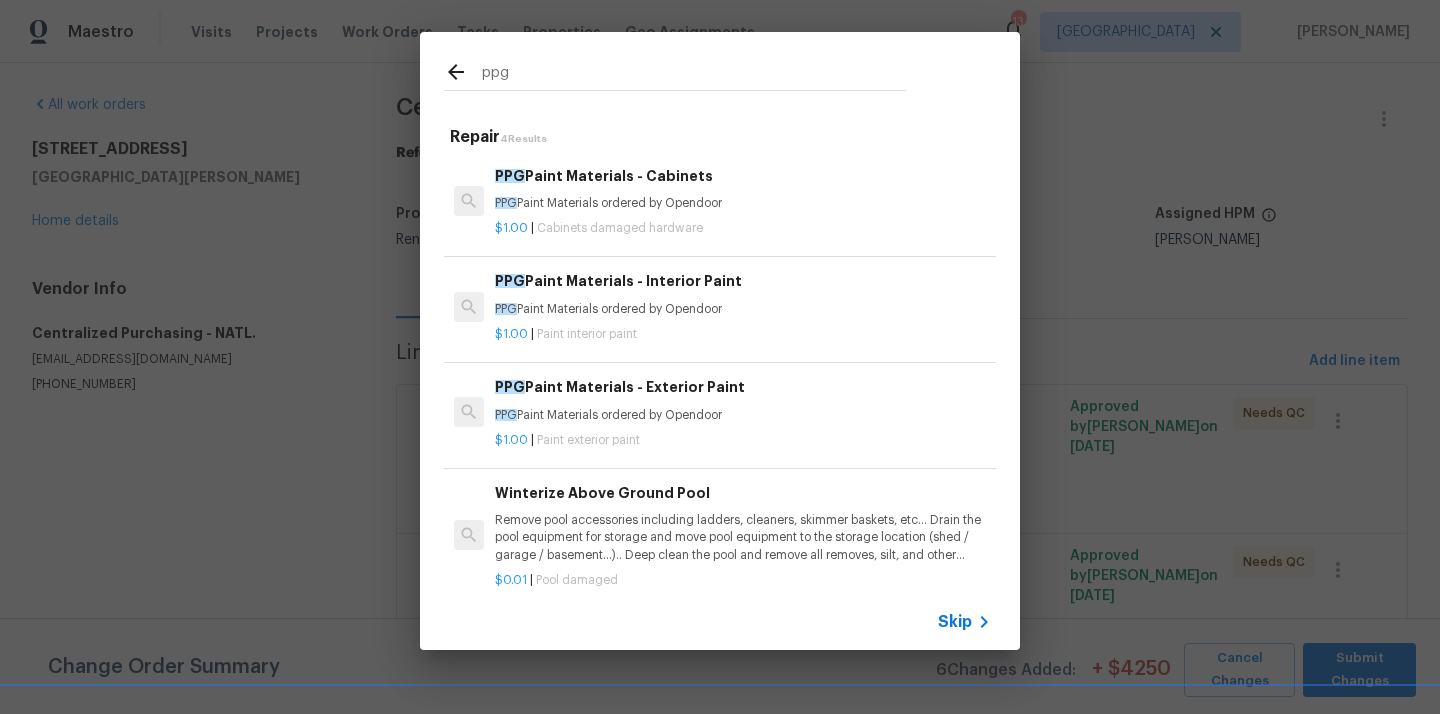click on "PPG  Paint Materials - Cabinets" at bounding box center (743, 176) 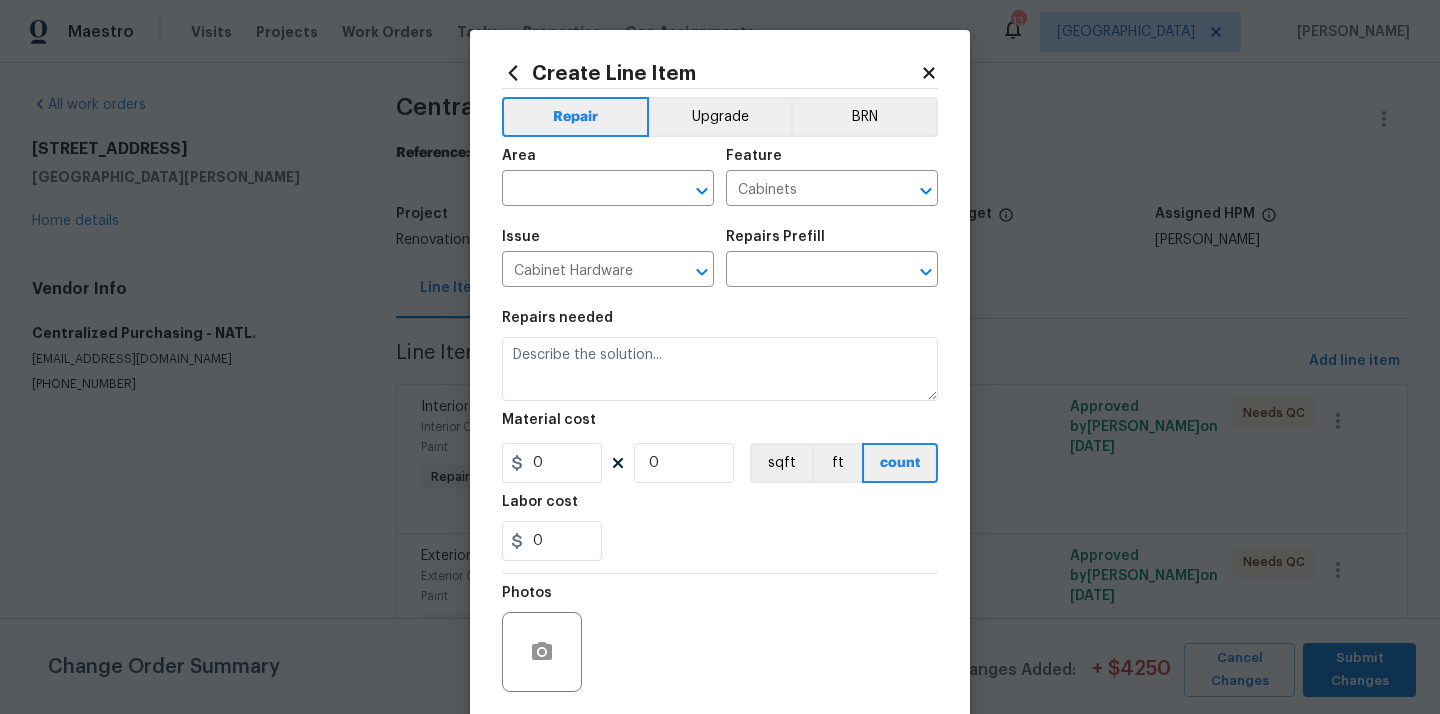 type on "PPG Paint Materials - Cabinets $1.00" 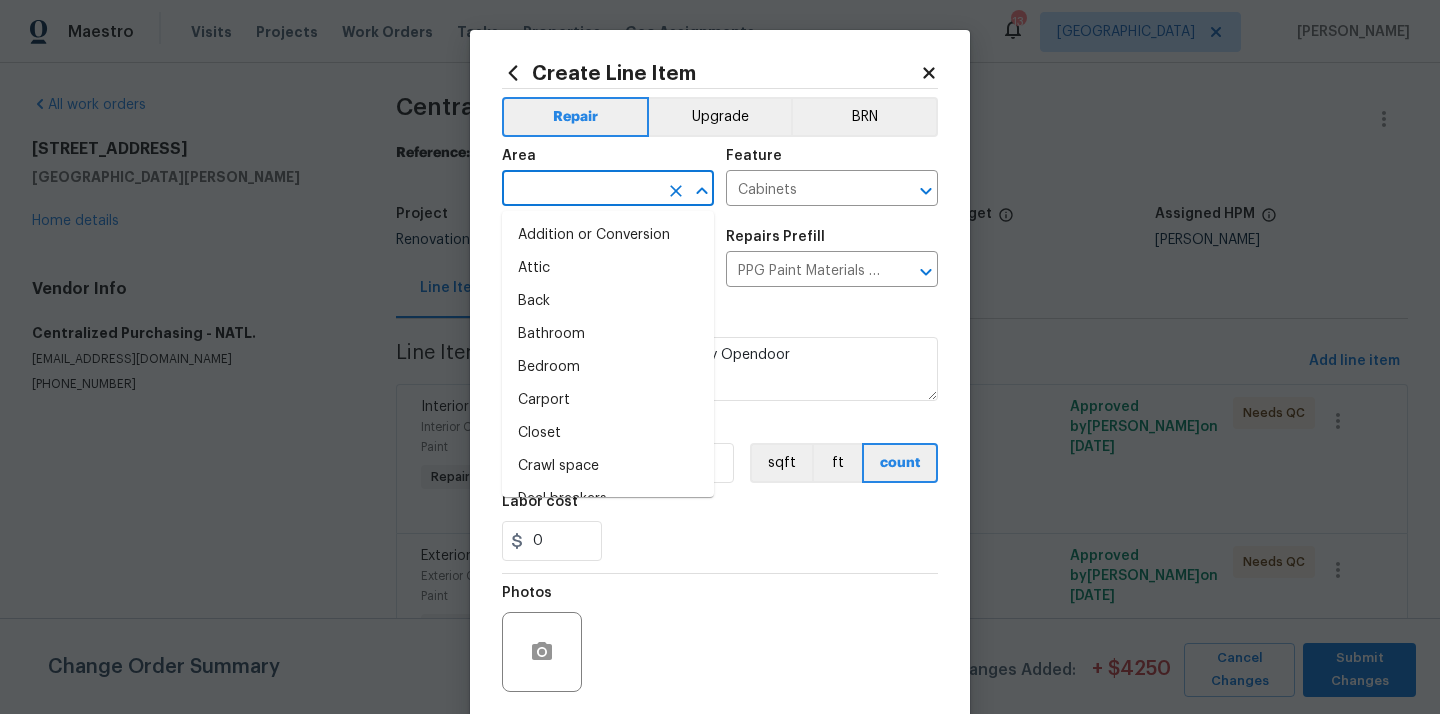 click at bounding box center [580, 190] 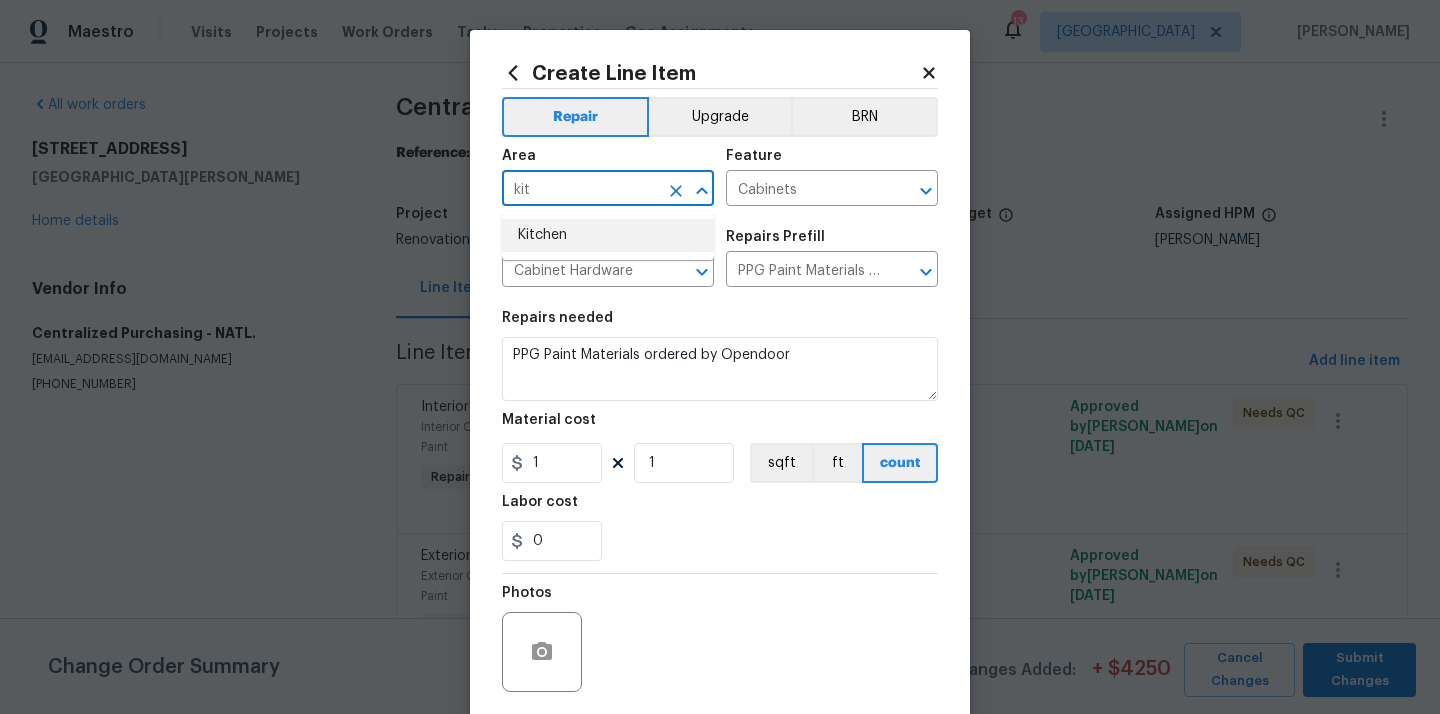 click on "Kitchen" at bounding box center (608, 235) 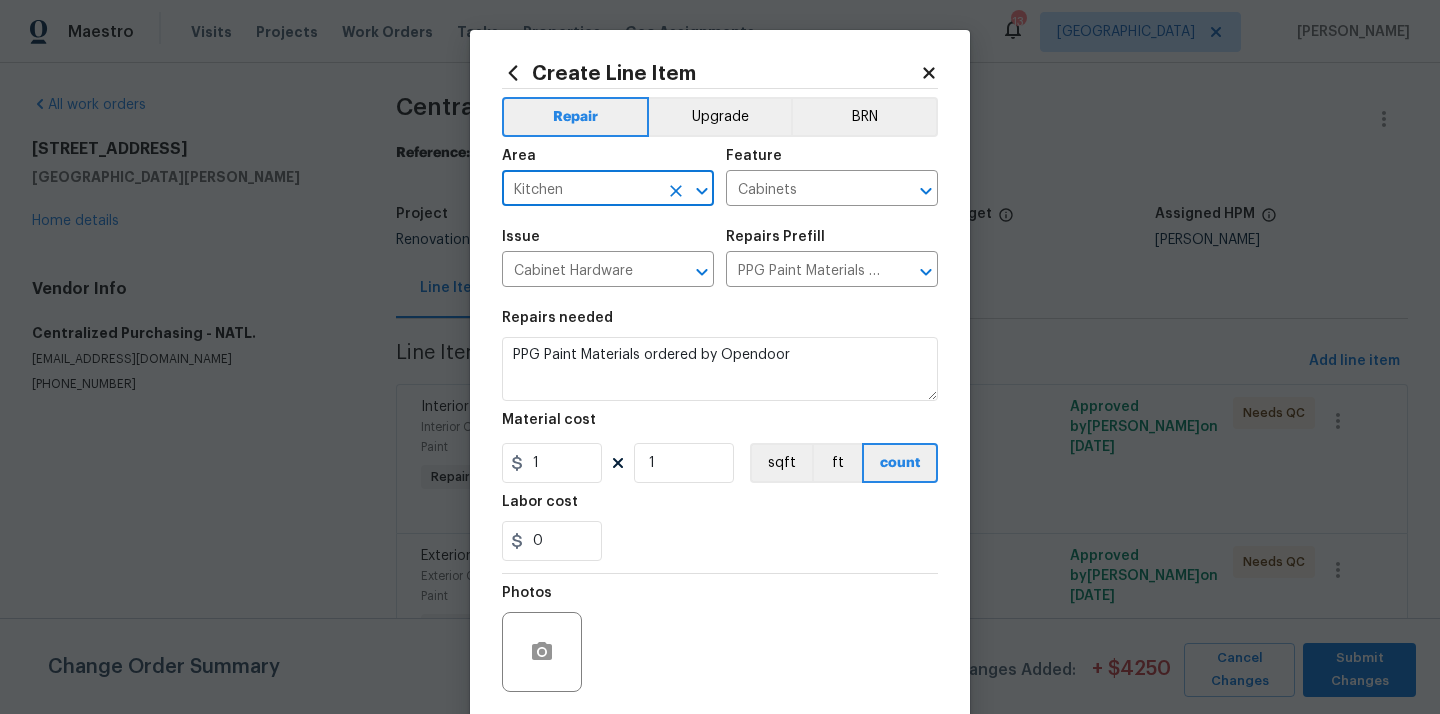 type on "Kitchen" 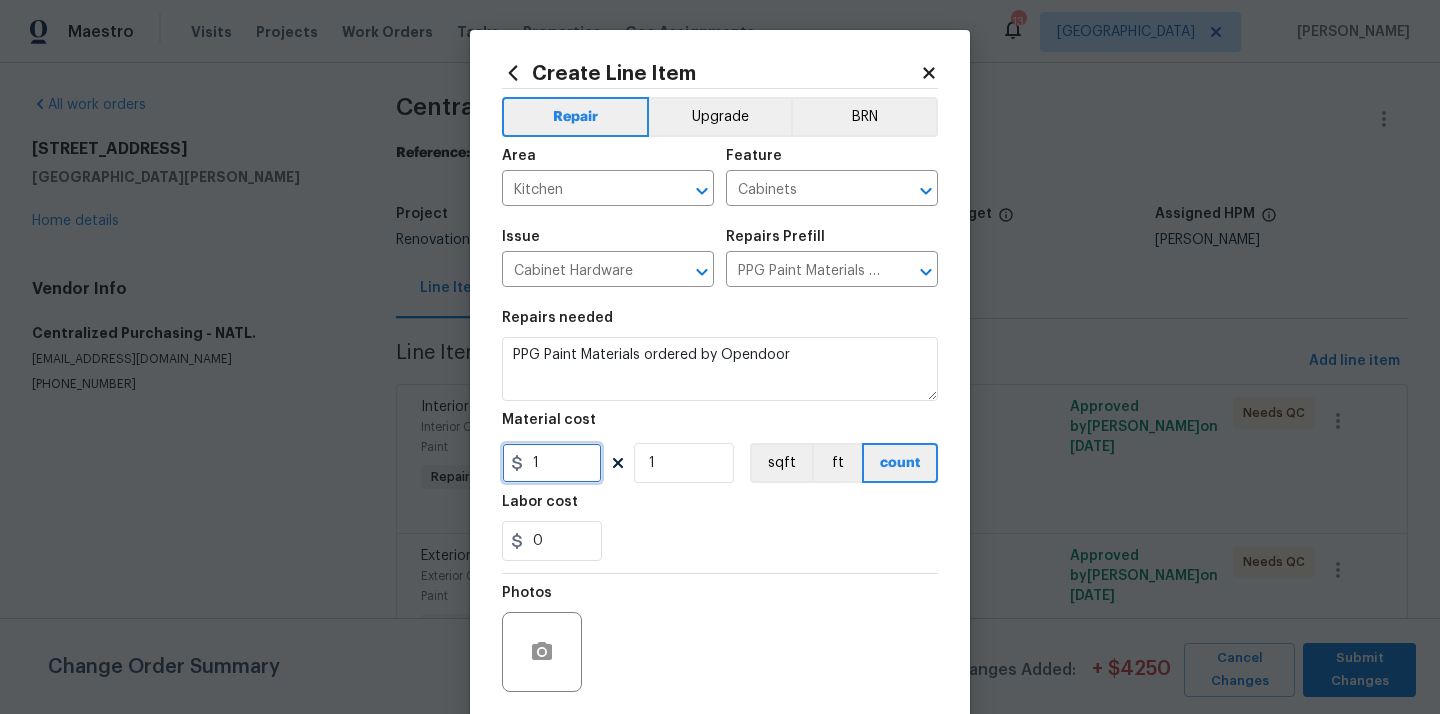 drag, startPoint x: 531, startPoint y: 457, endPoint x: 495, endPoint y: 457, distance: 36 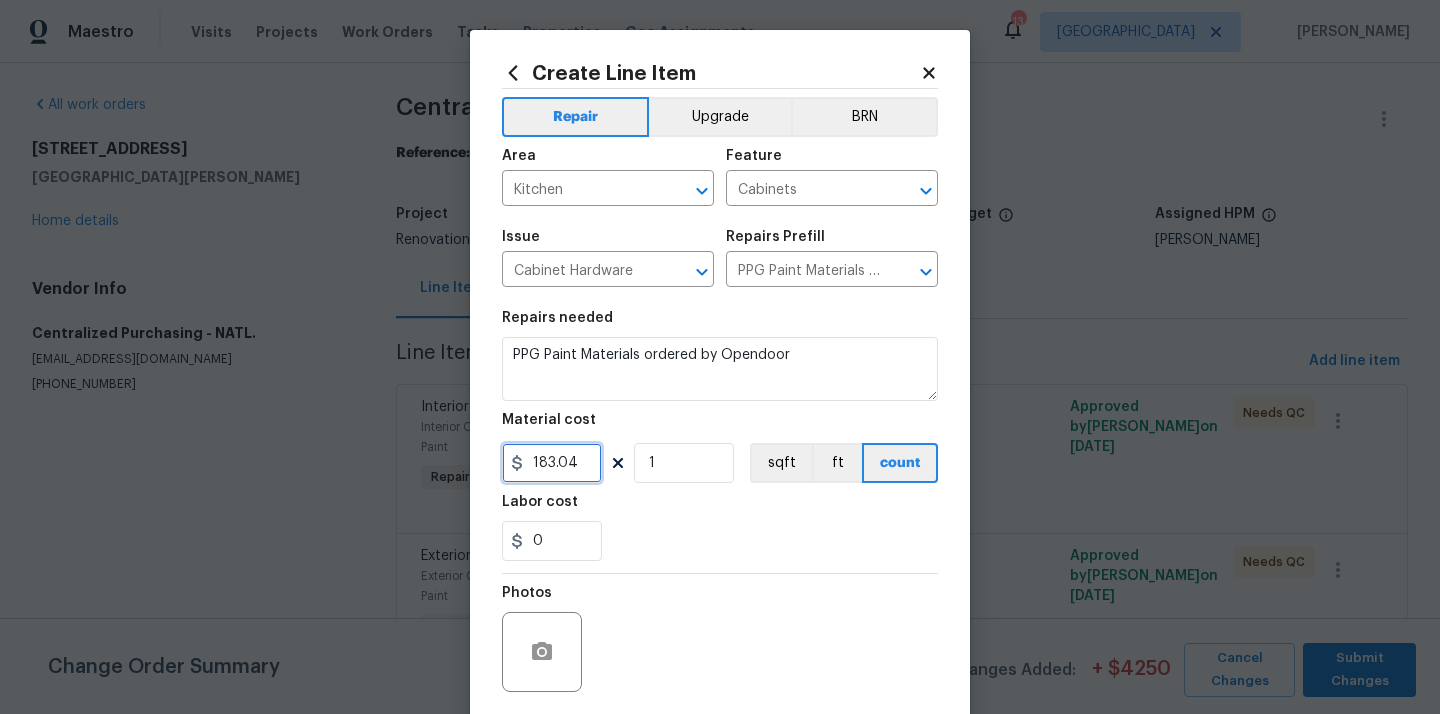 type on "183.04" 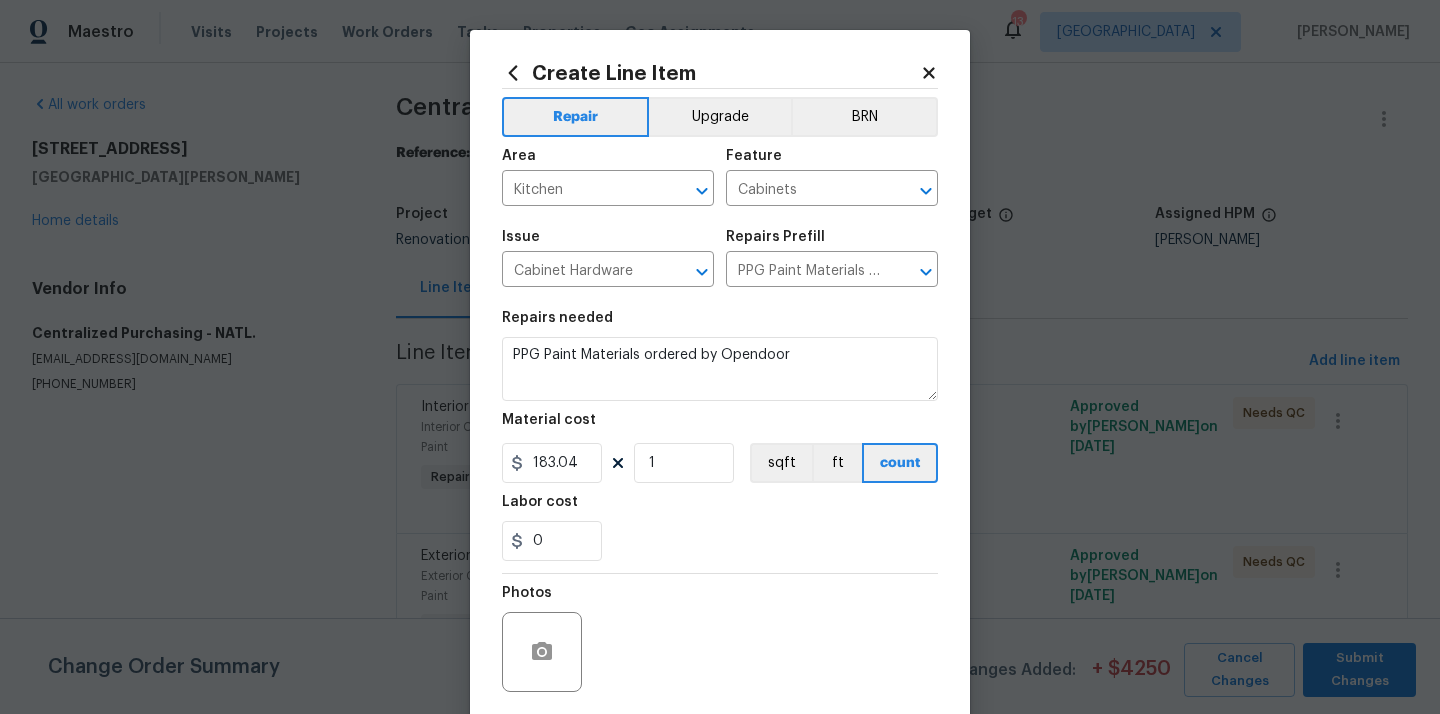 click on "Labor cost" at bounding box center [720, 508] 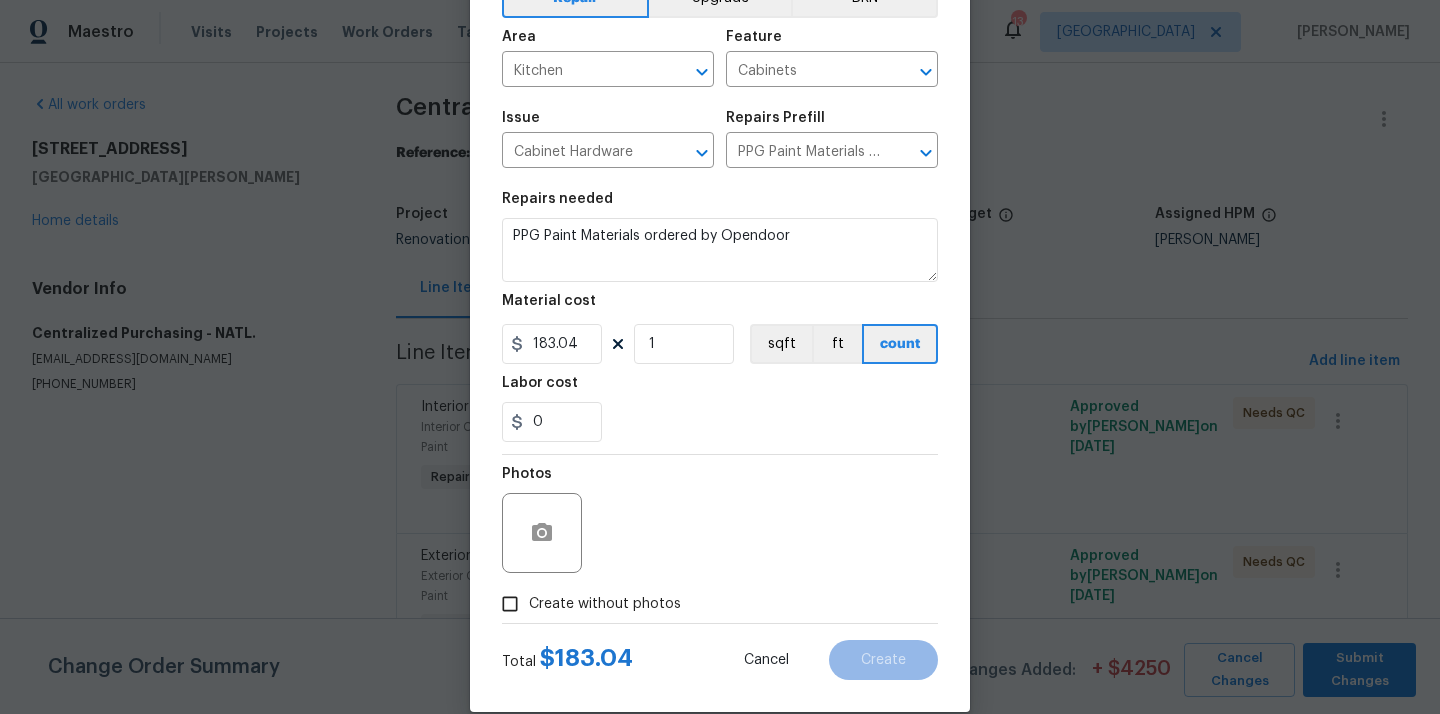 scroll, scrollTop: 148, scrollLeft: 0, axis: vertical 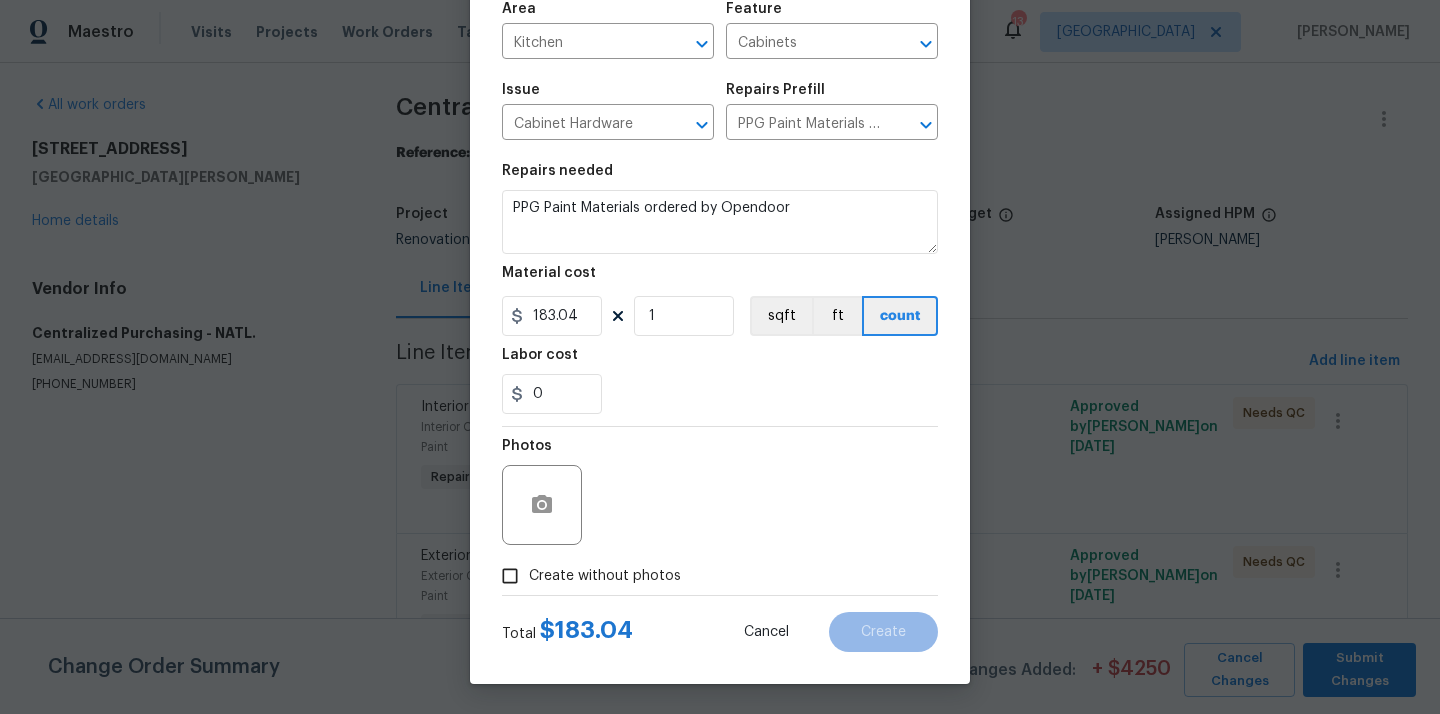 click on "Create without photos" at bounding box center (605, 576) 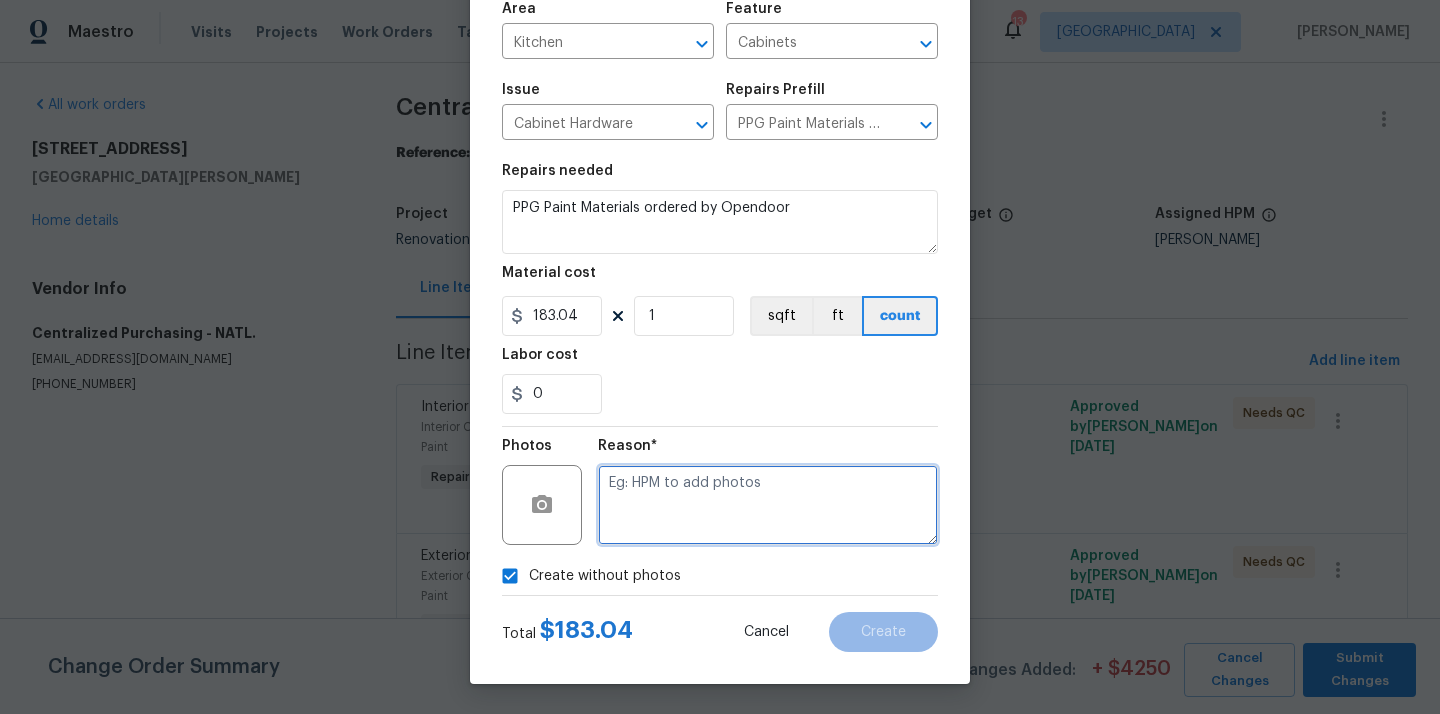 click at bounding box center [768, 505] 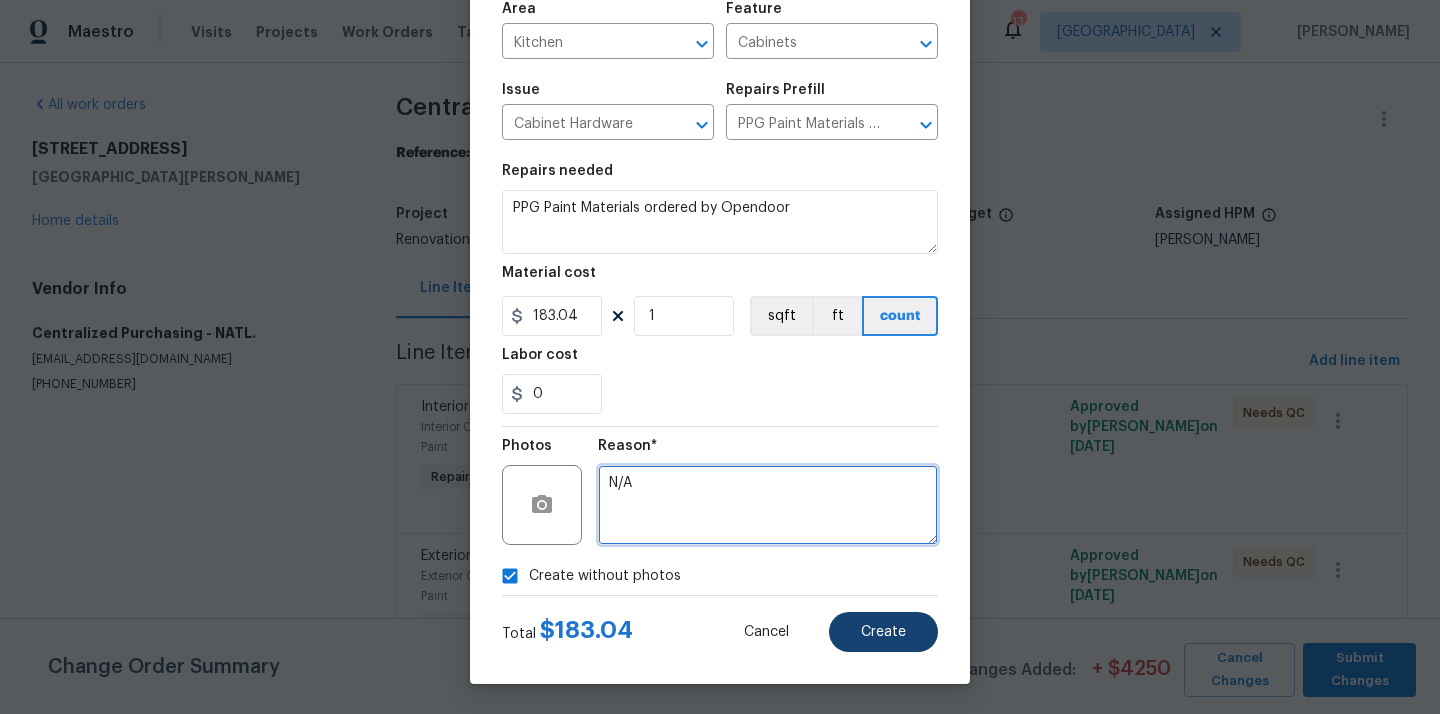 type on "N/A" 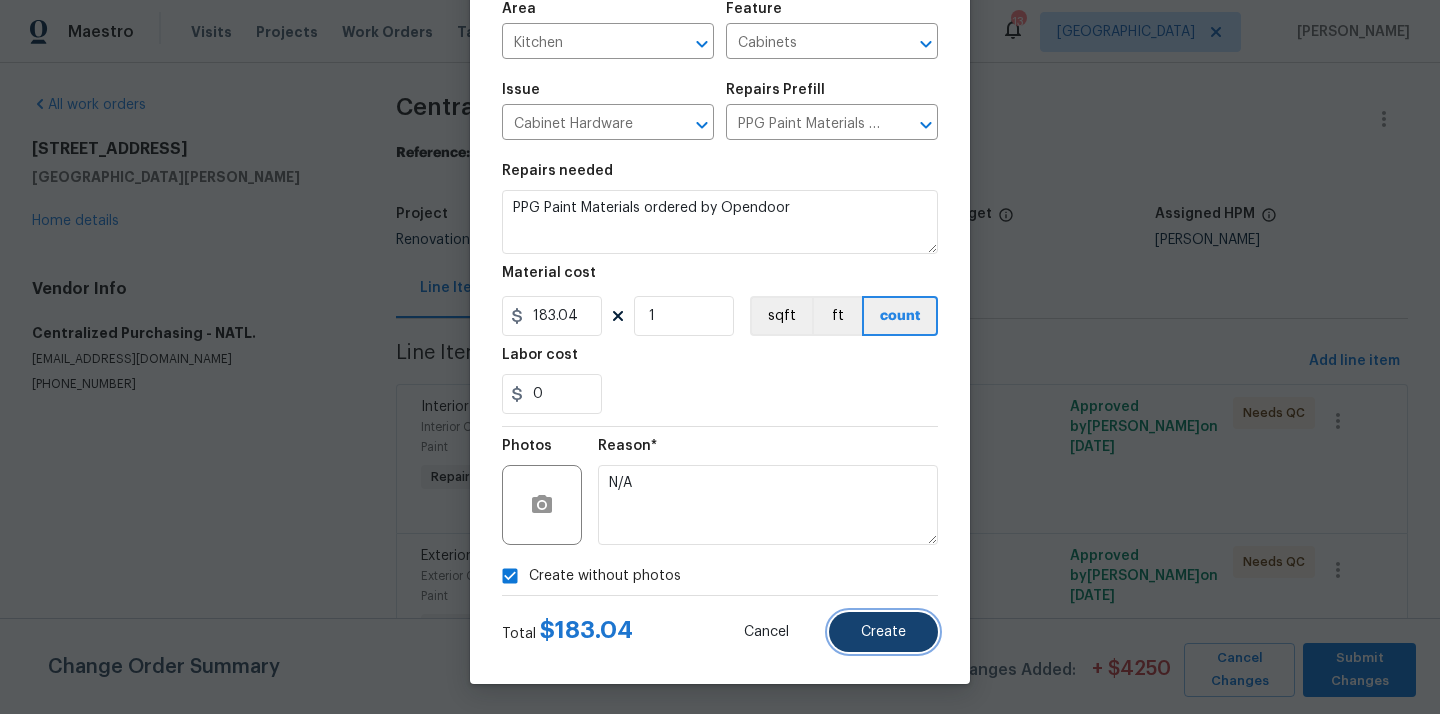 click on "Create" at bounding box center [883, 632] 